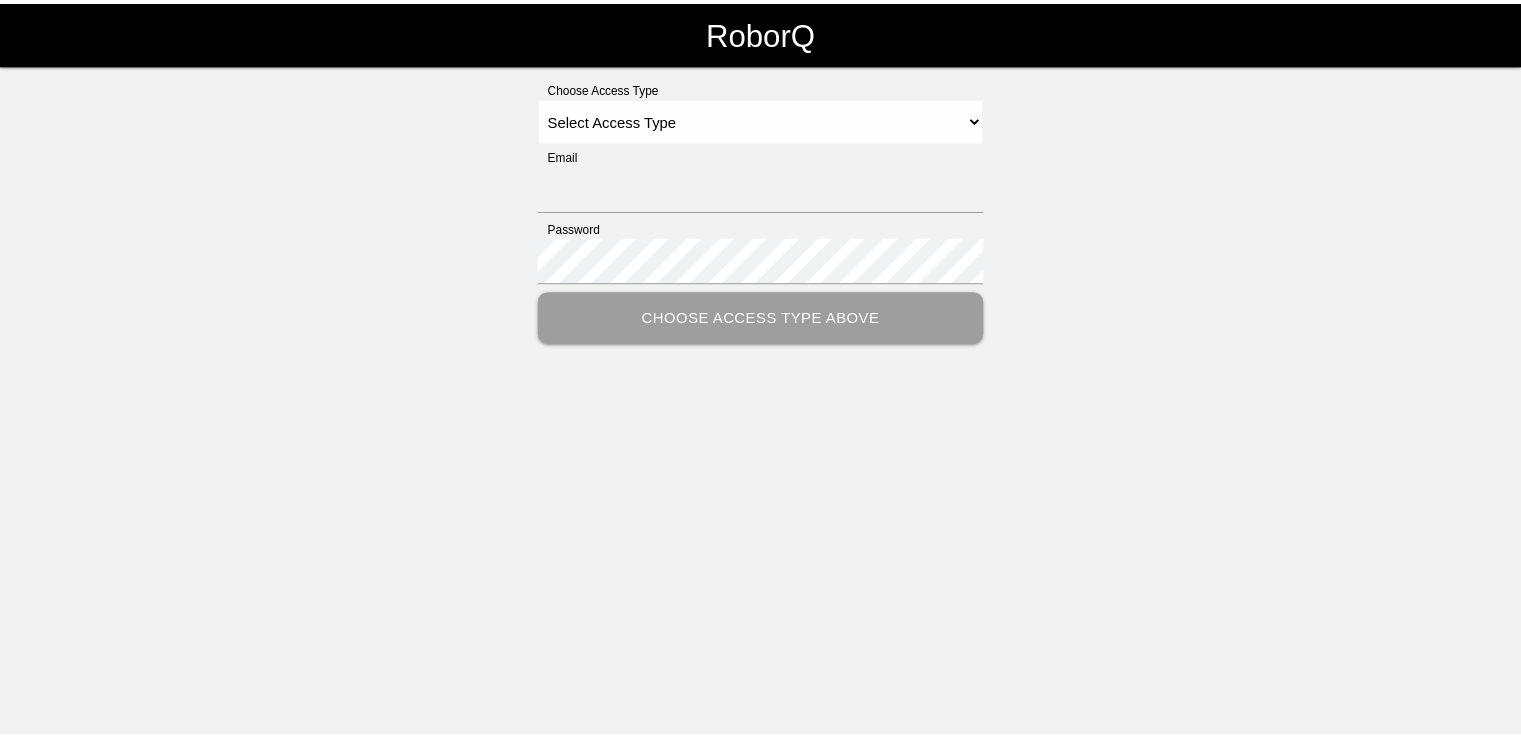 scroll, scrollTop: 0, scrollLeft: 0, axis: both 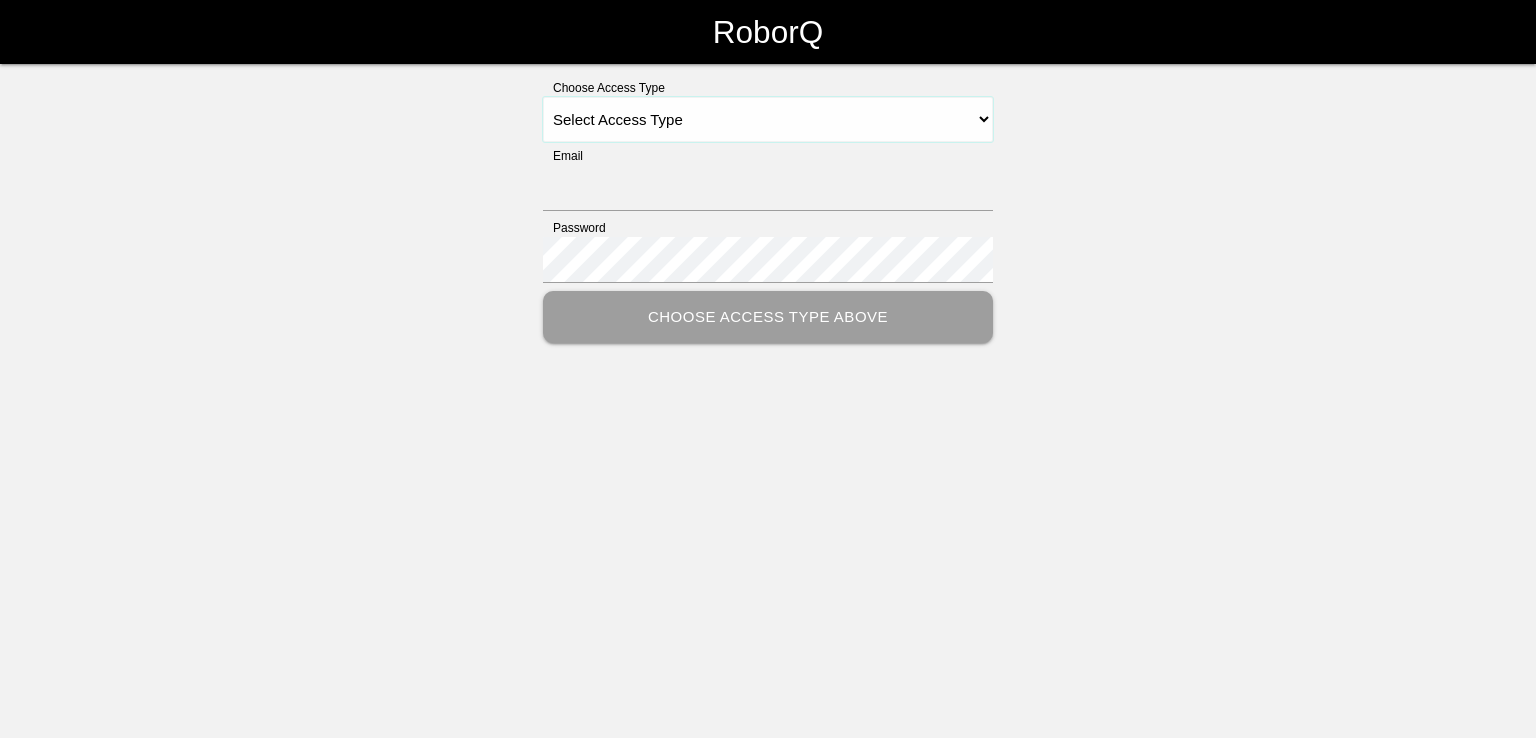 click on "Select Access Type Admin Customer Supervisor Worker" at bounding box center (768, 119) 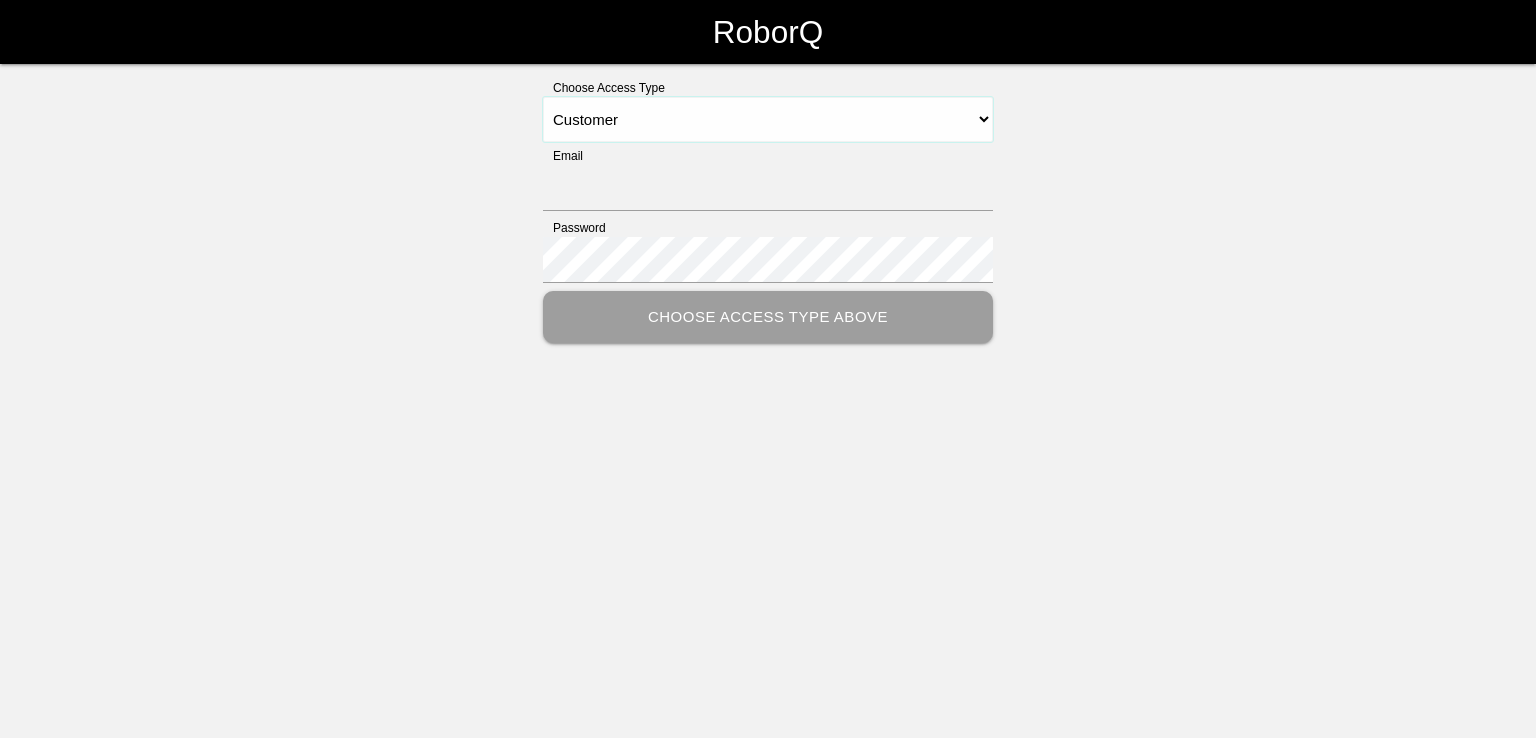 click on "Select Access Type Admin Customer Supervisor Worker" at bounding box center [768, 119] 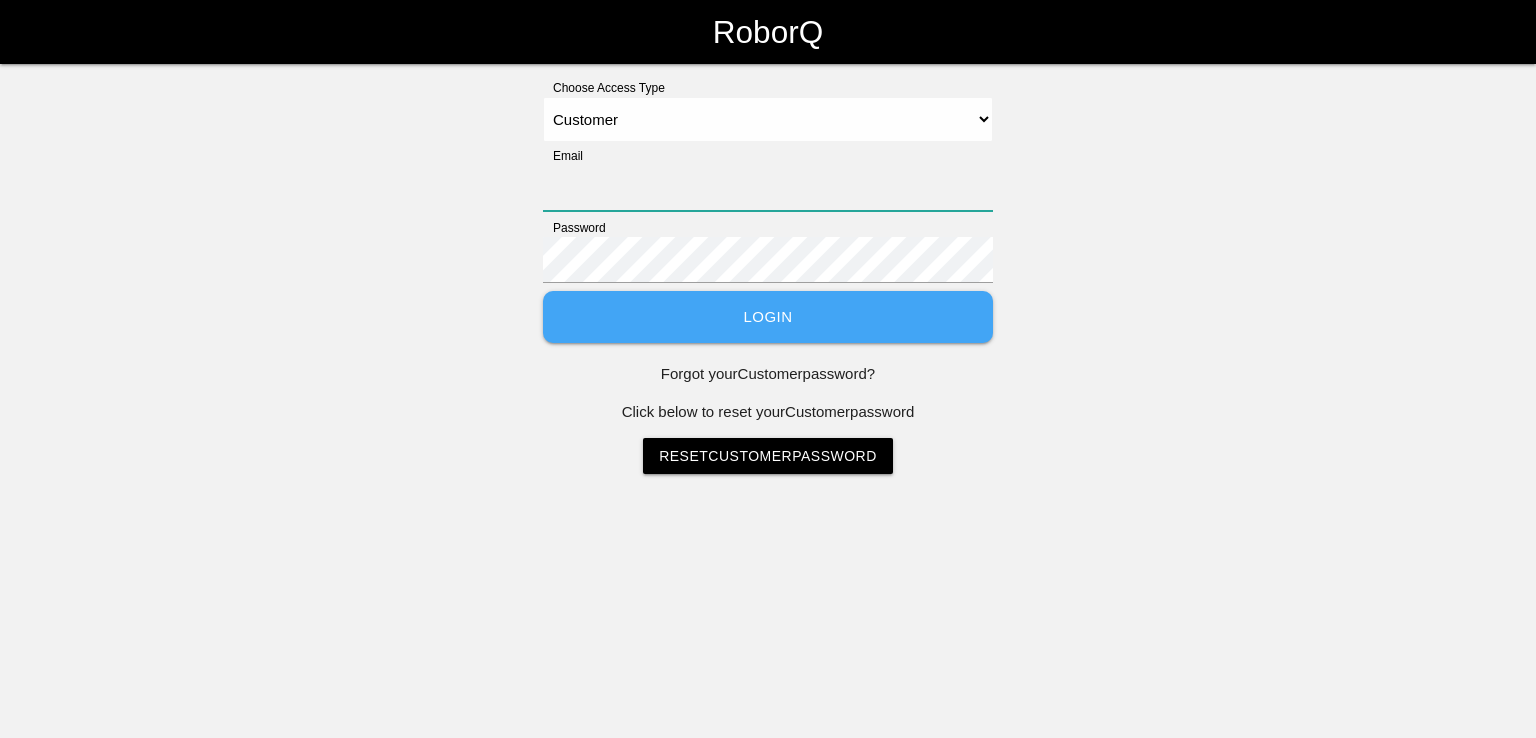 click on "Email" at bounding box center (768, 188) 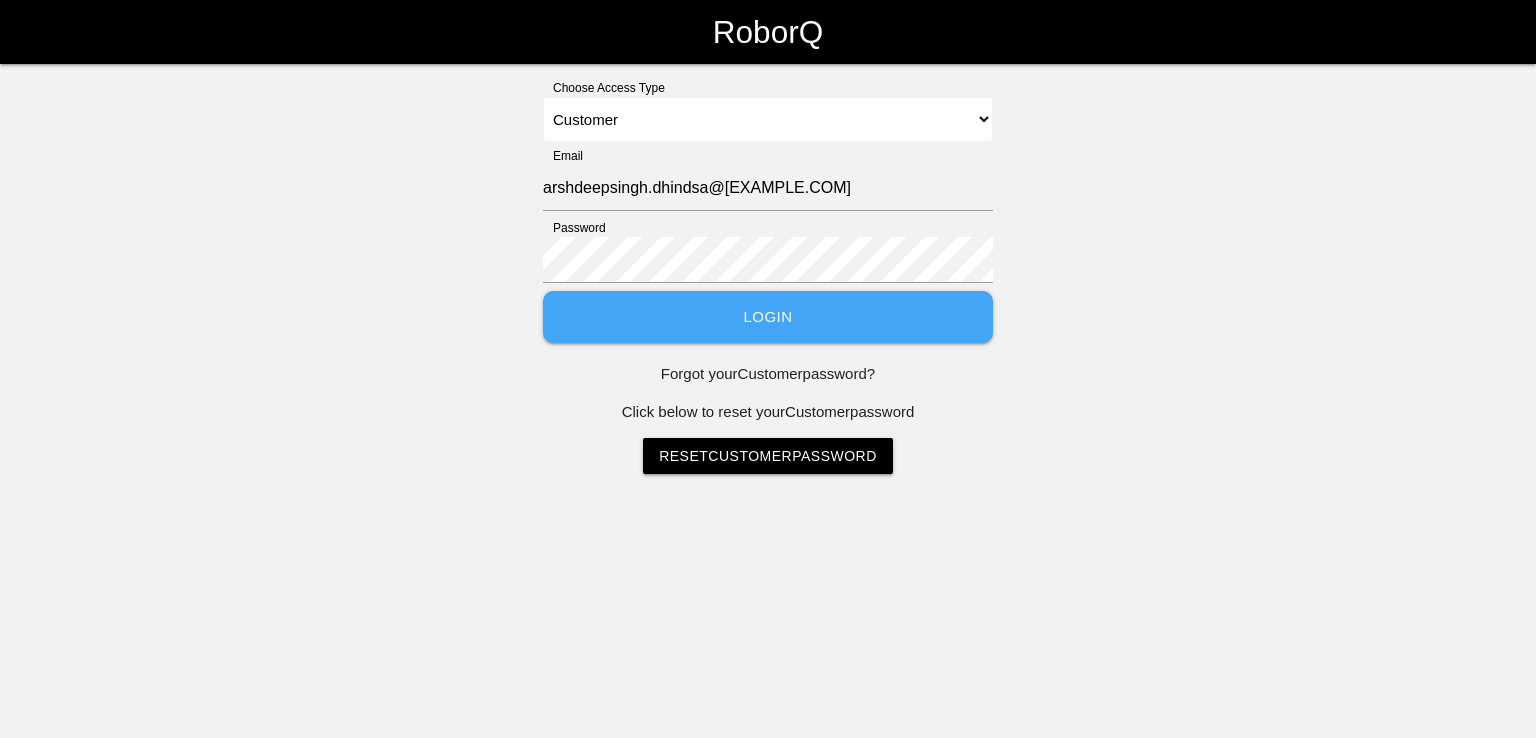 click on "Login" at bounding box center (768, 317) 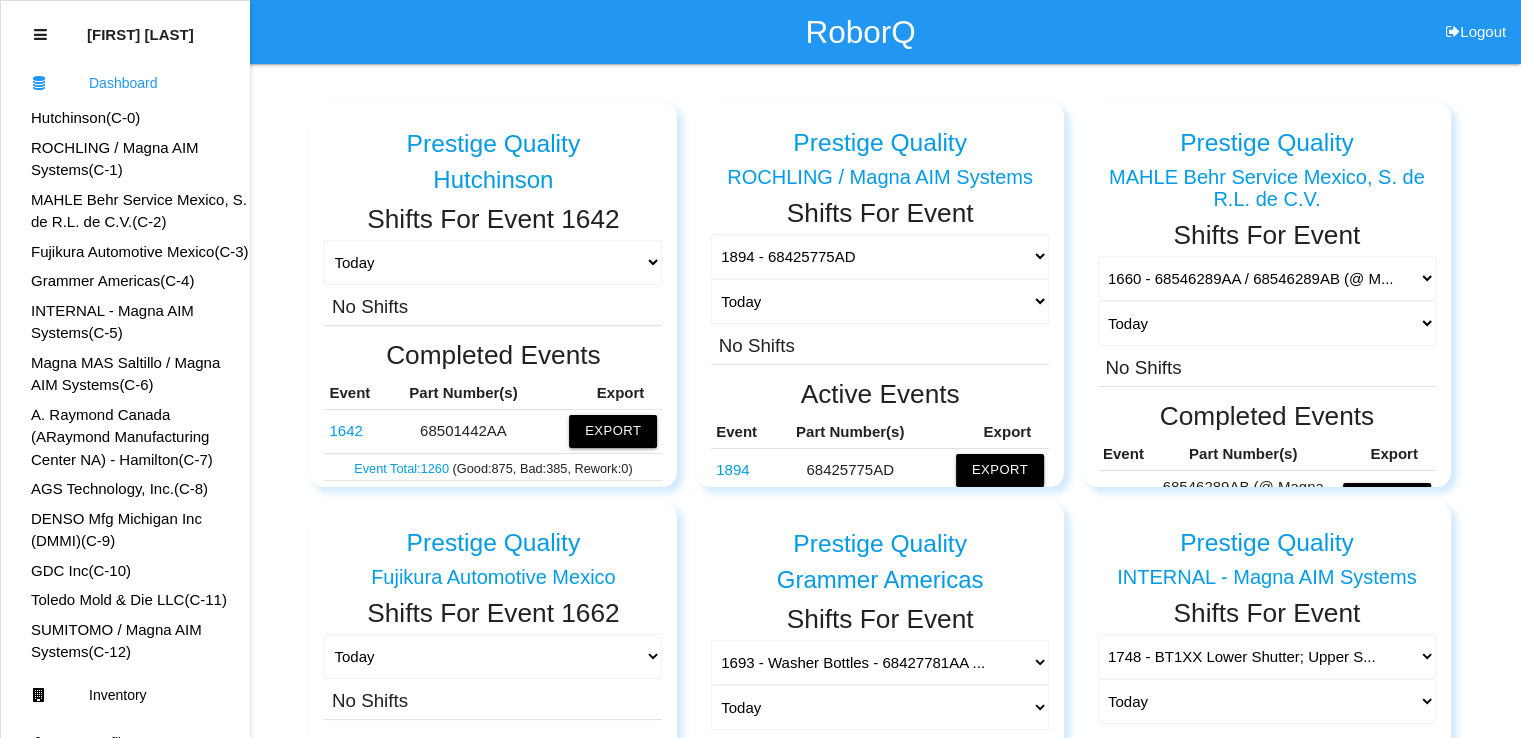 scroll, scrollTop: 100, scrollLeft: 0, axis: vertical 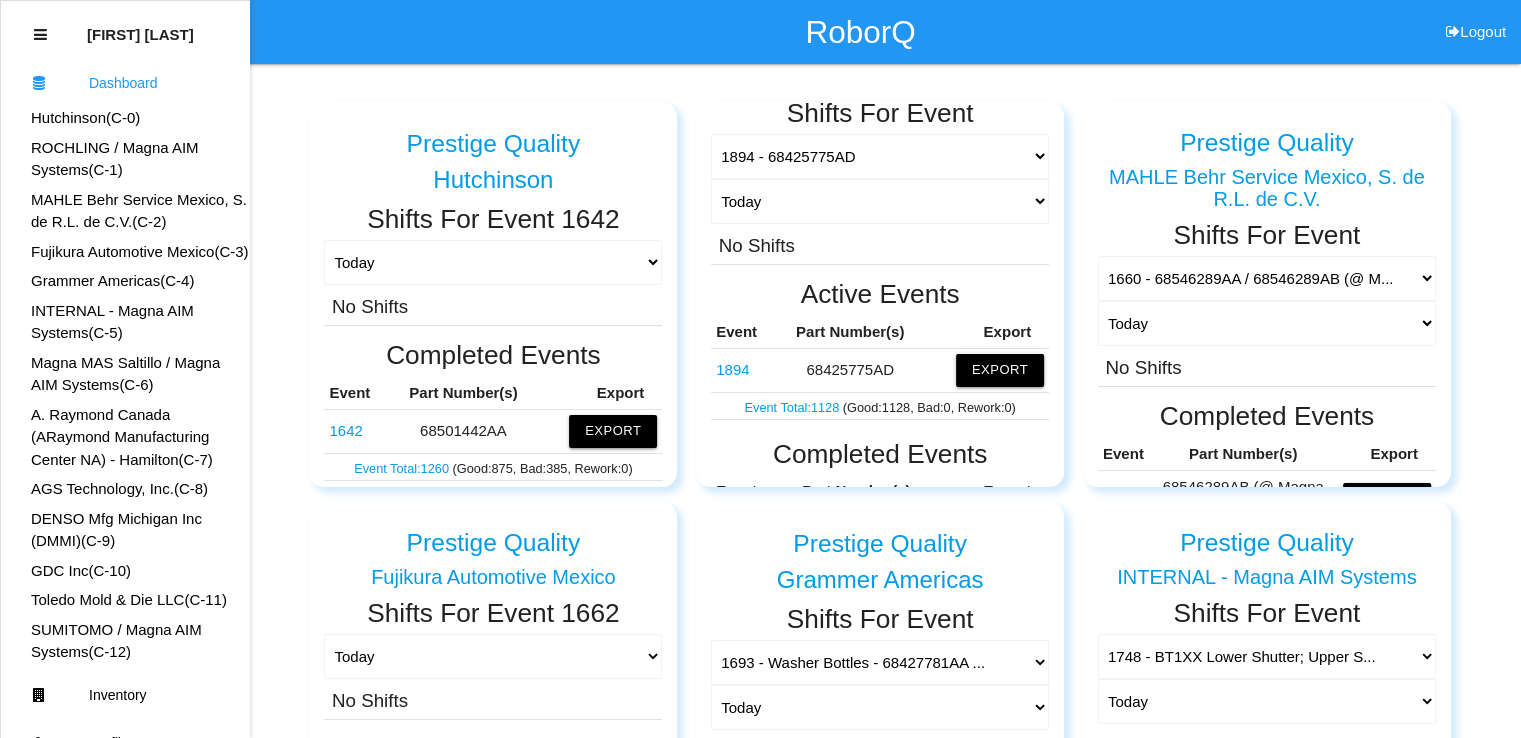 click on "Prestige Quality   Hutchinson   Shifts For Event 1642 Today Yesterday Range Last 7 days (06/25-07/02) Last 30 days (06/02-07/02) Last 60 days (05/03-07/02) Last 90 days (04/03-07/02)  Any Day  No Shifts Completed Events Event Part Number(s) Export 1642 68501442AA Export Event Total:  1260    (Good:  875 , Bad:  385 , Rework:  0 ) Prestige Quality   ROCHLING / Magna AIM Systems   Shifts For Event 1894 - 68425775AD 1654 - 68425775AC 1826 - 68425775AD 1885 - 68425775AD (115135723) 1888 - 68425775 AD Today Yesterday Range Last 7 days (06/25-07/02) Last 30 days (06/02-07/02) Last 60 days (05/03-07/02) Last 90 days (04/03-07/02)  Any Day  No Shifts Active Events Event Part Number(s) Export 1894 68425775AD Export Event Total:  1128    (Good:  1128 , Bad:  0 , Rework:  0 ) Completed Events Event Part Number(s) Export 1888 68425775 AD Export Event Total:  672    (Good:  671 , Bad:  1 , Rework:  0 ) 1885 68425775AD (115135723) Export Event Total:  216    (Good:  159 , Bad:  57 , Rework:  0 ) 1826 68425775AD Export 144" at bounding box center [760, 1075] 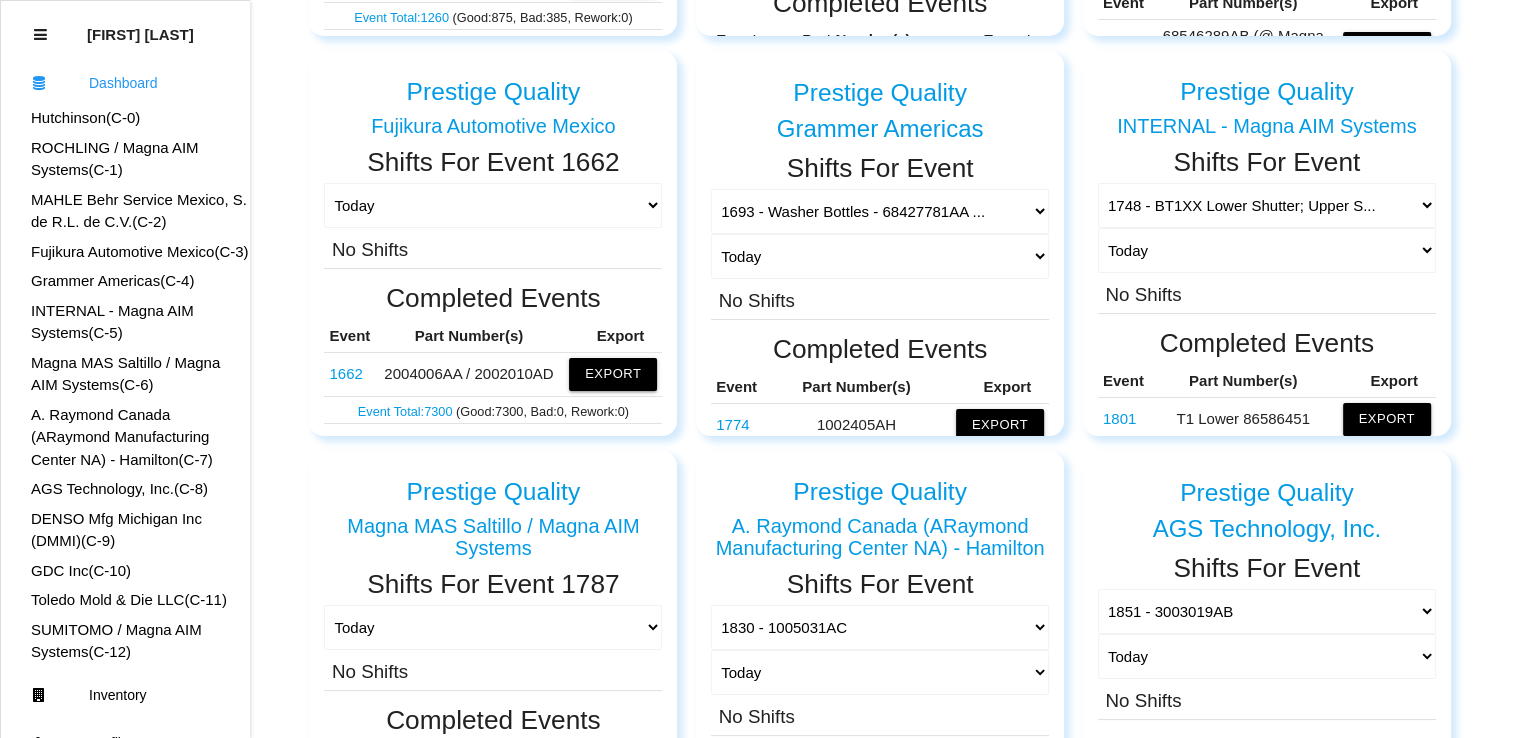 scroll, scrollTop: 500, scrollLeft: 0, axis: vertical 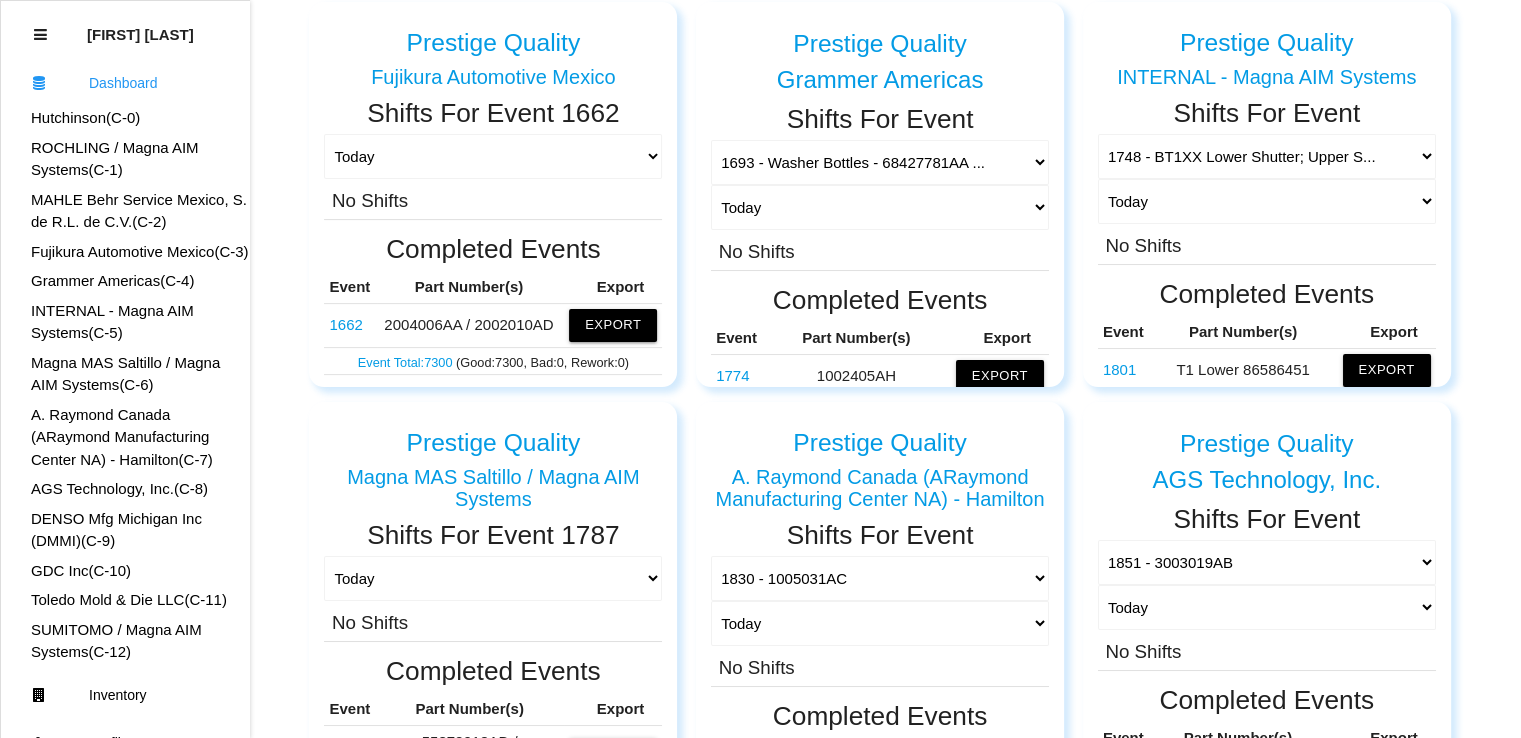 click on "A. Raymond Canada (ARaymond Manufacturing Center NA) - Hamilton  (C- 7 )" at bounding box center [122, 437] 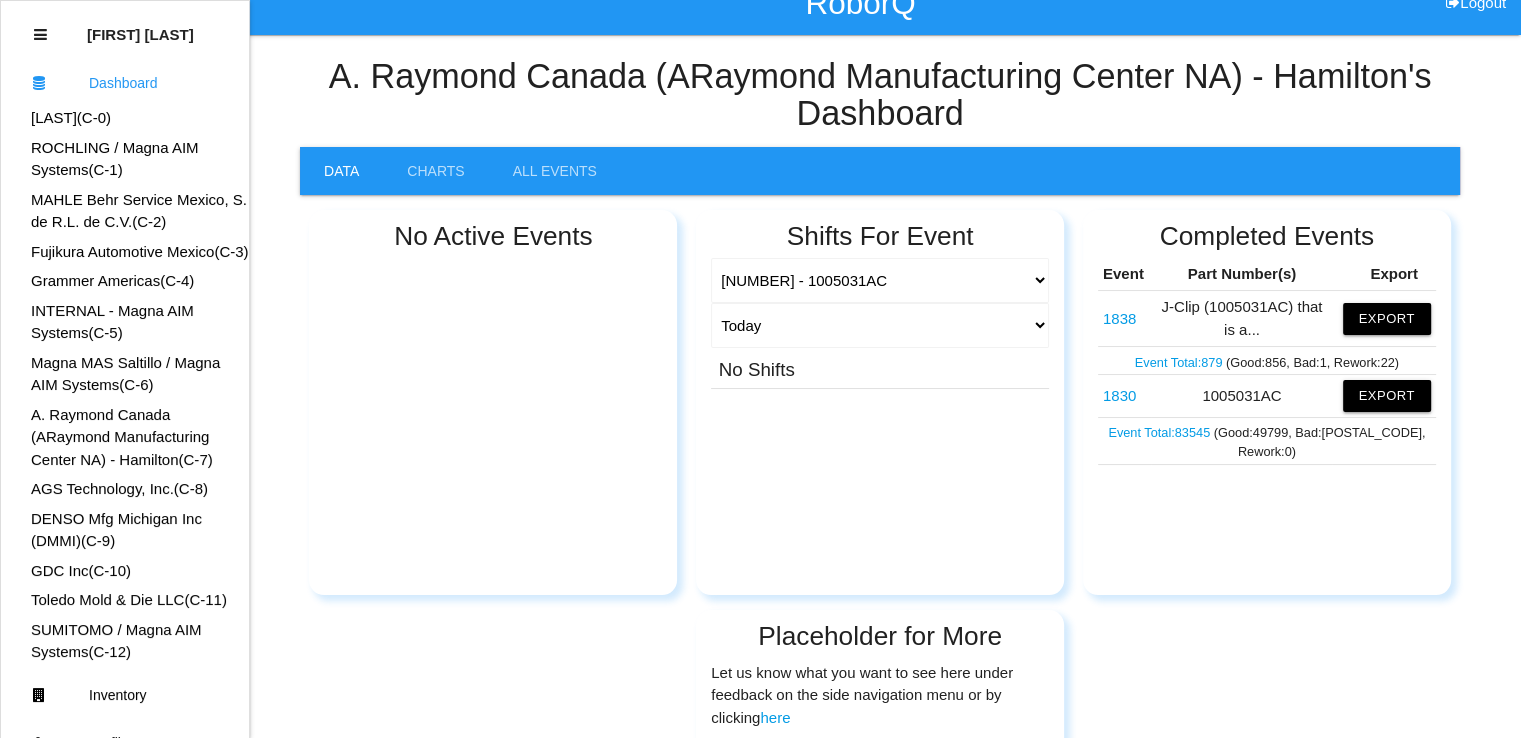scroll, scrollTop: 0, scrollLeft: 0, axis: both 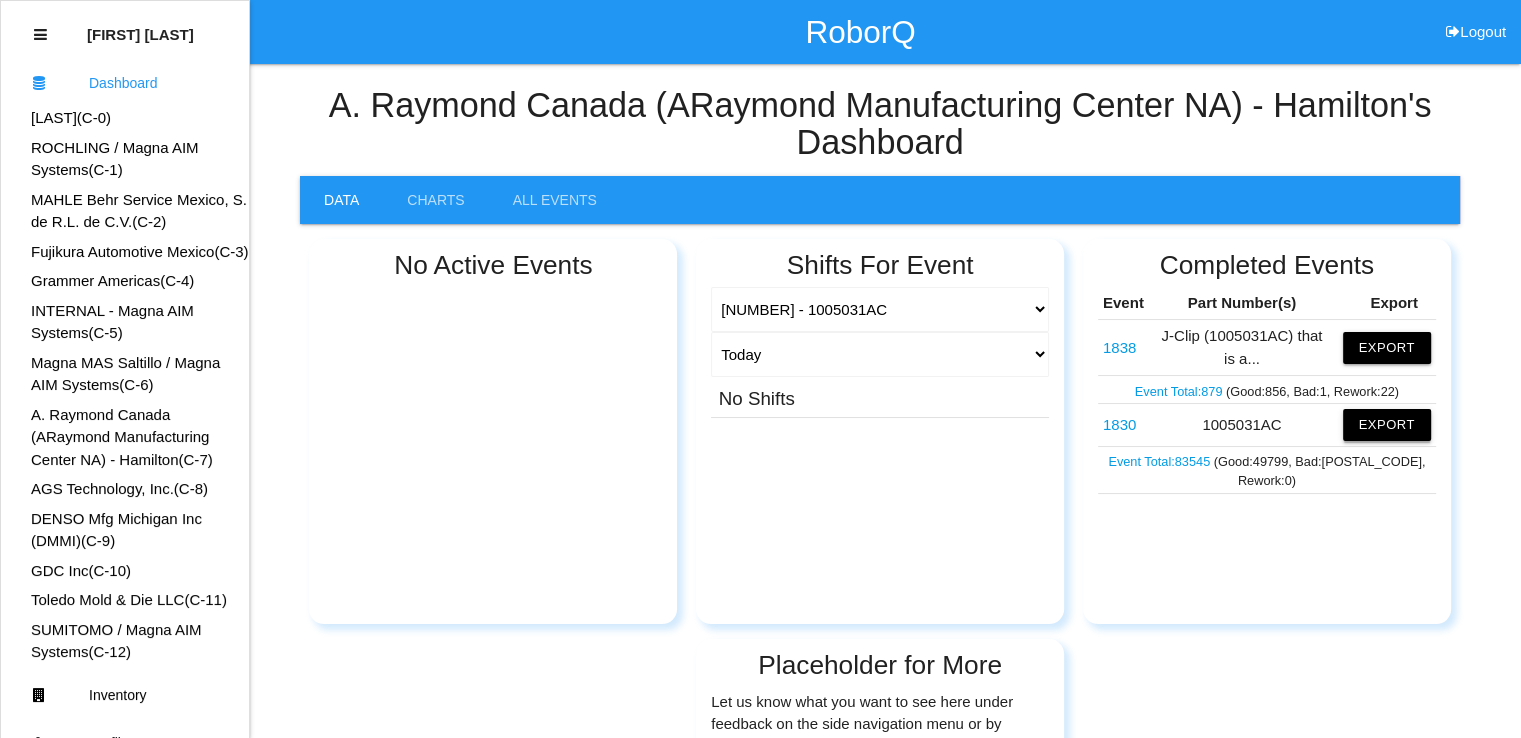 click on "Export" at bounding box center [1387, 348] 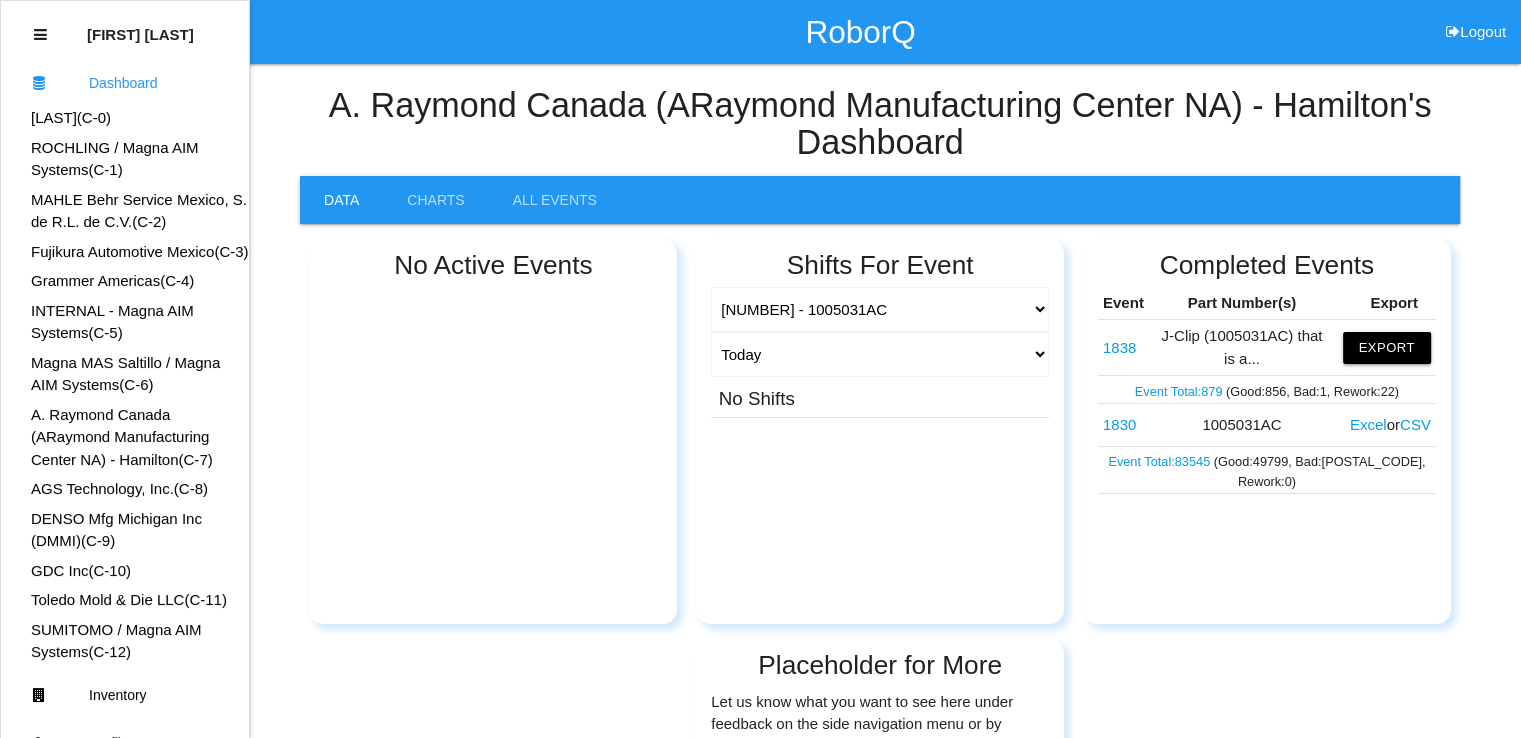 click on "Excel" at bounding box center [1368, 424] 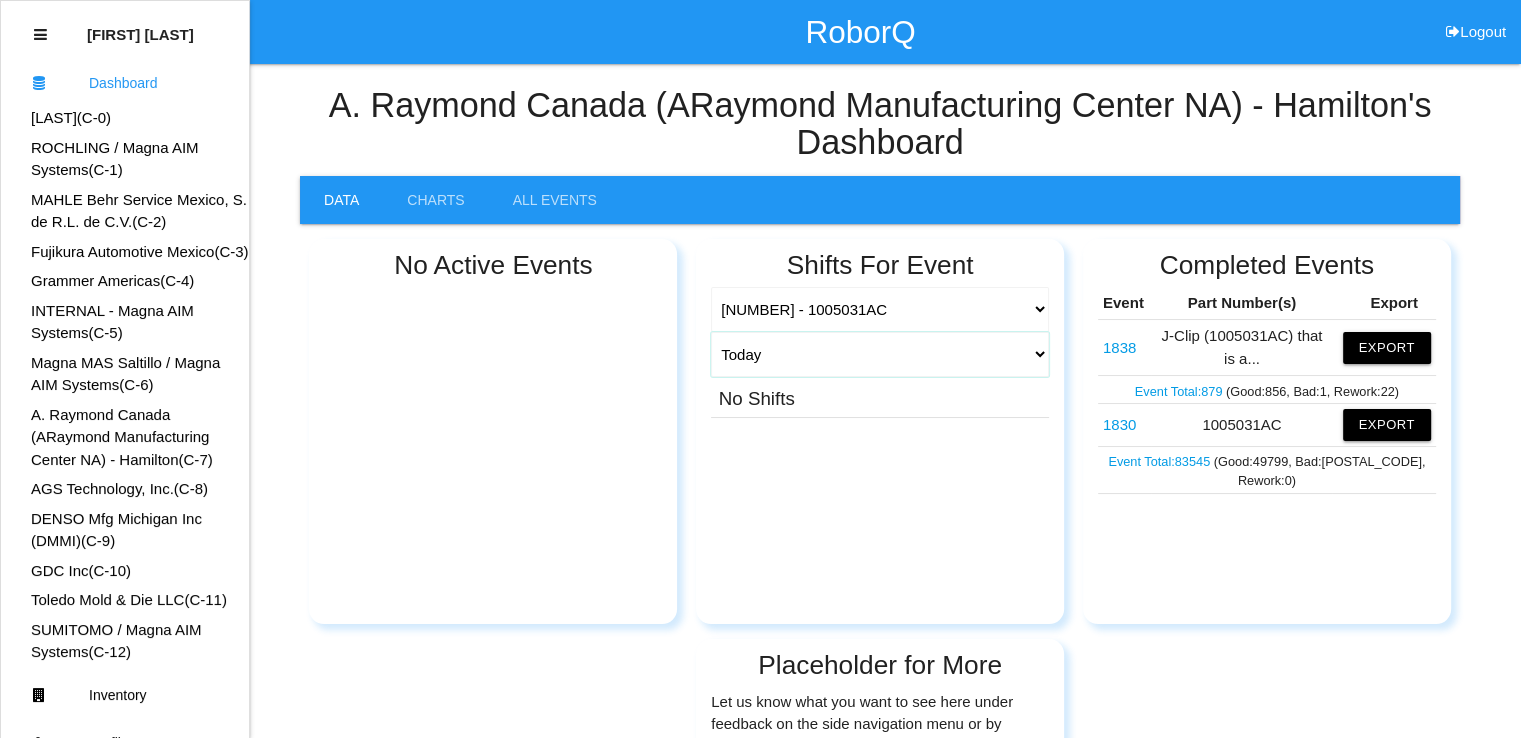 click on "Today Yesterday Range Last 7 days (06/25-07/02) Last 30 days (06/02-07/02) Last 60 days (05/03-07/02) Last 90 days (04/03-07/02)  Any Day" at bounding box center [880, 354] 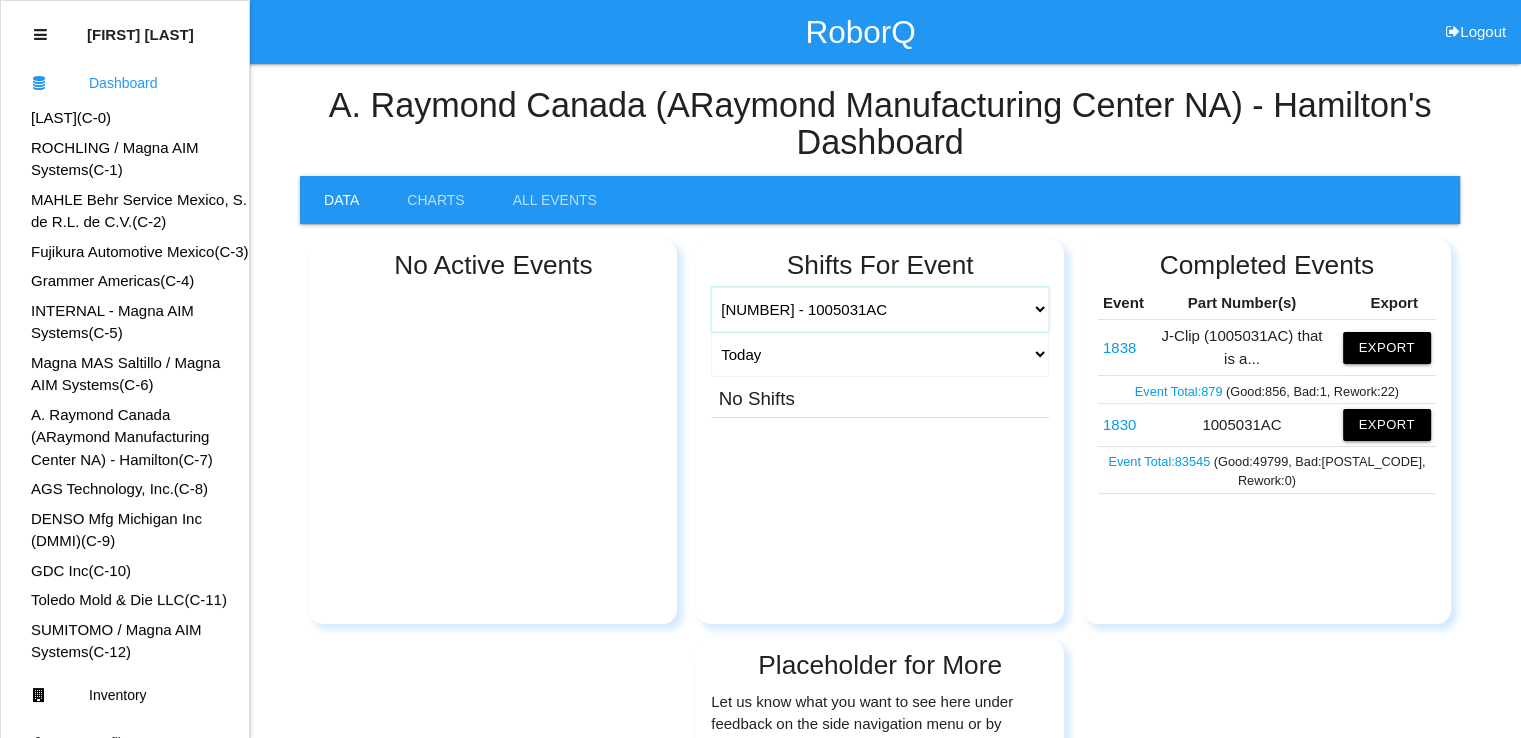 click on "1830 - 1005031AC 1838 - J-Clip (1005031AC) that is a..." at bounding box center [880, 309] 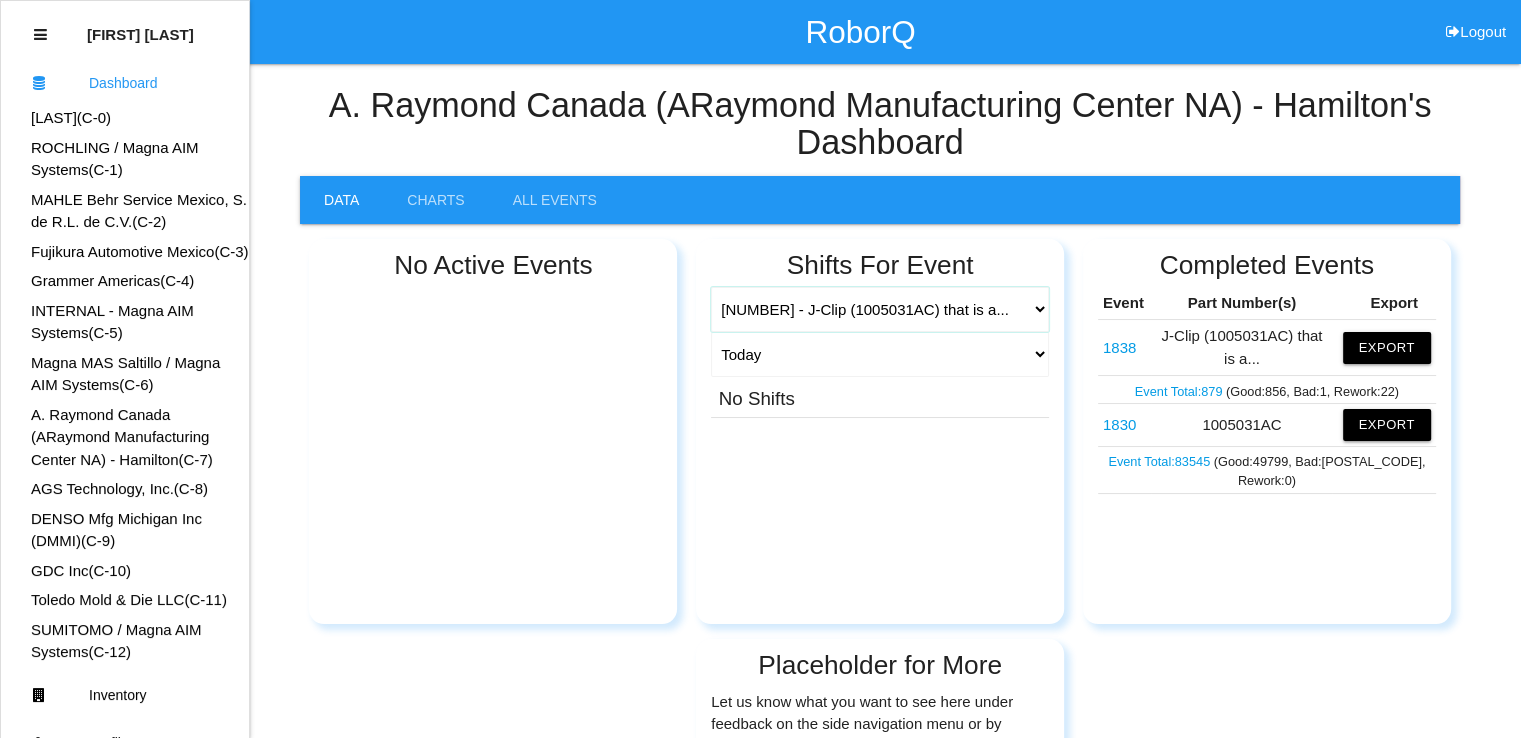 click on "1830 - 1005031AC 1838 - J-Clip (1005031AC) that is a..." at bounding box center (880, 309) 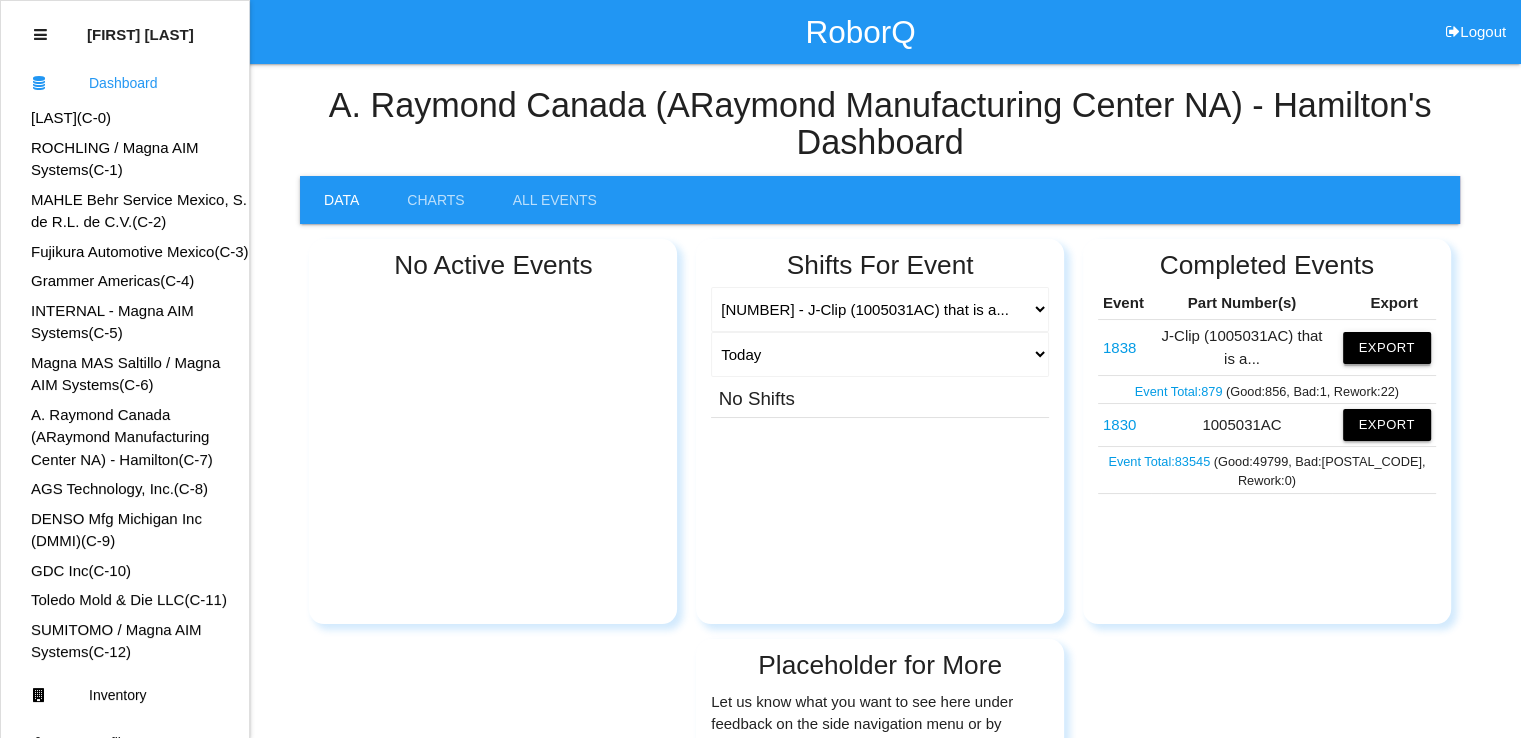 click on "Export" at bounding box center (1387, 348) 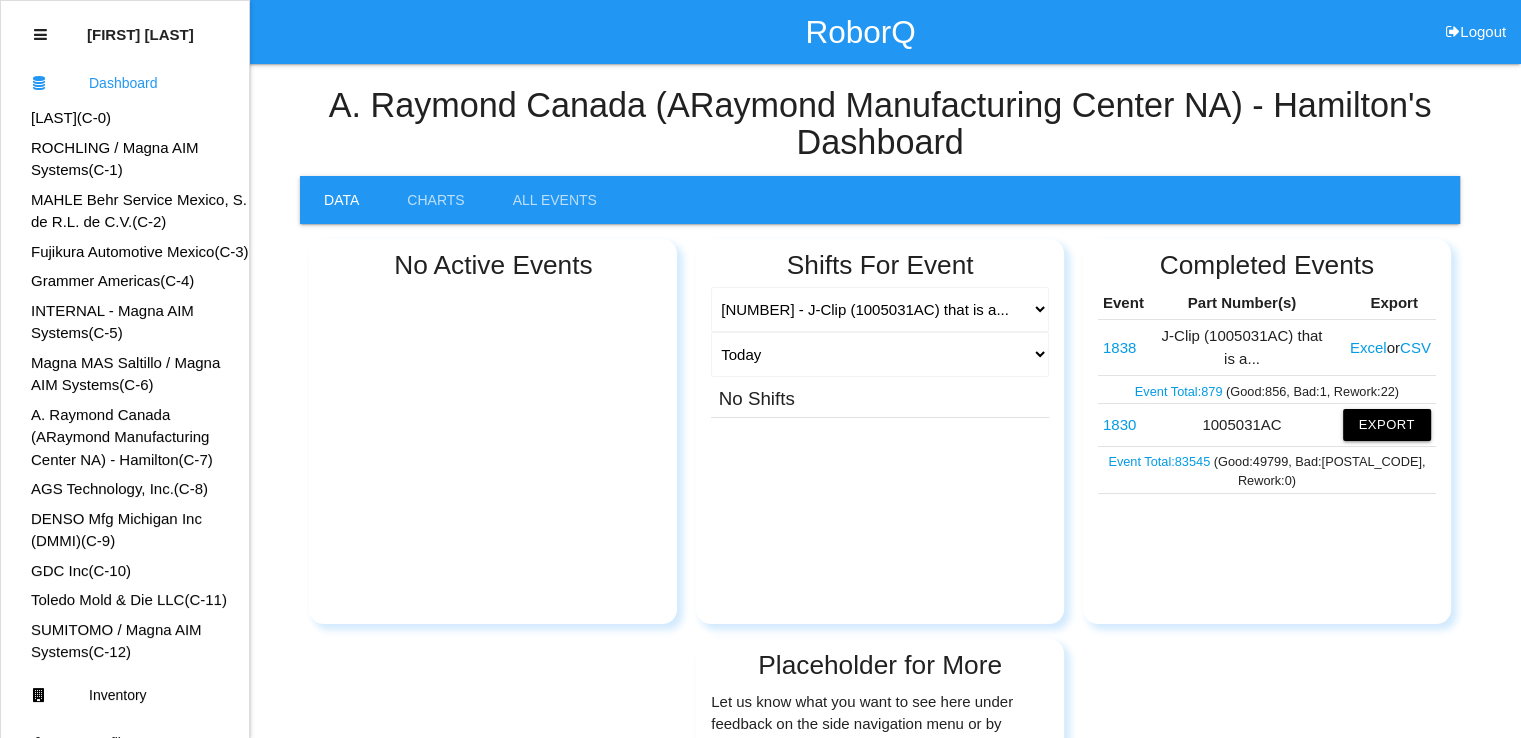 click on "Excel" at bounding box center [1368, 347] 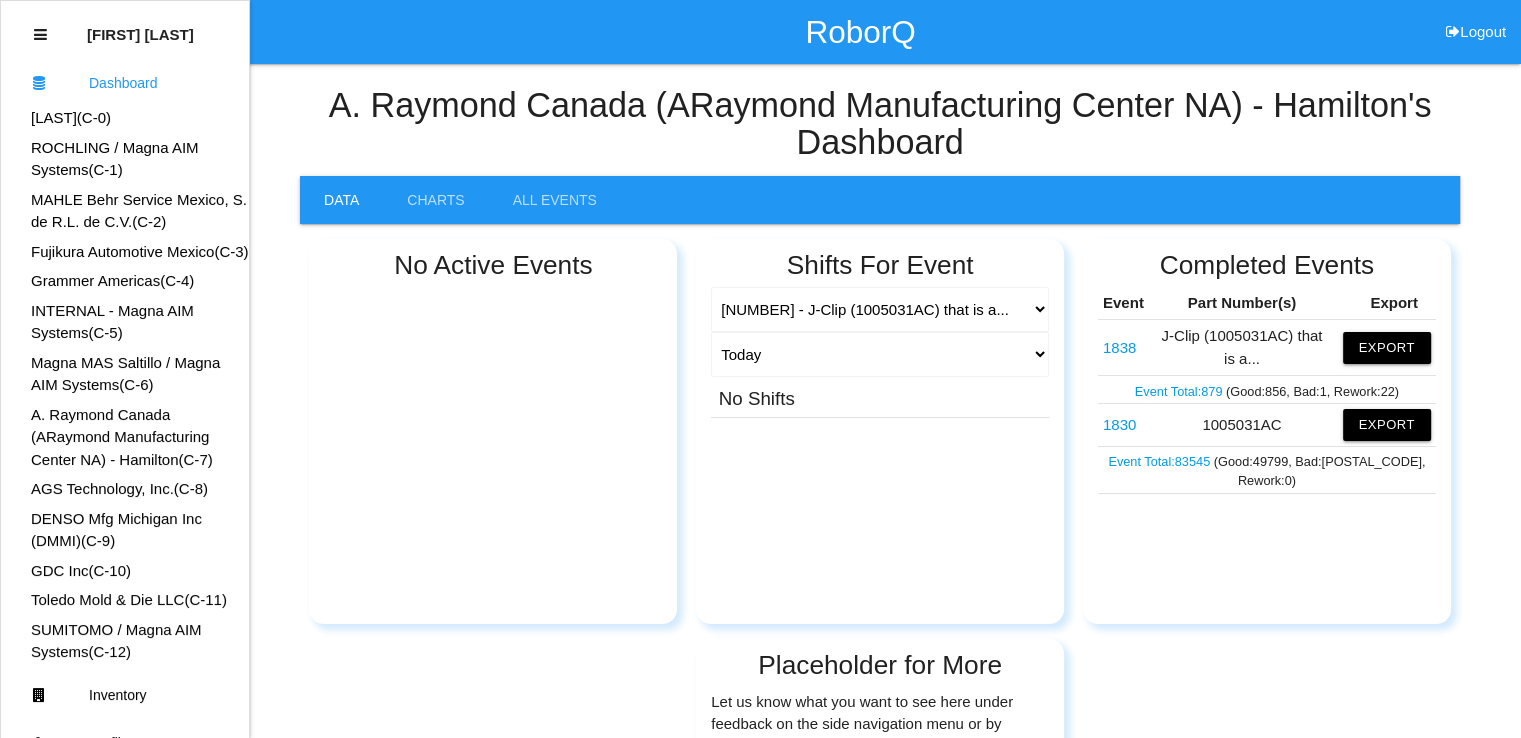 click on "A. Raymond Canada (ARaymond Manufacturing Center NA) - Hamilton  (C- 7 )" at bounding box center (122, 437) 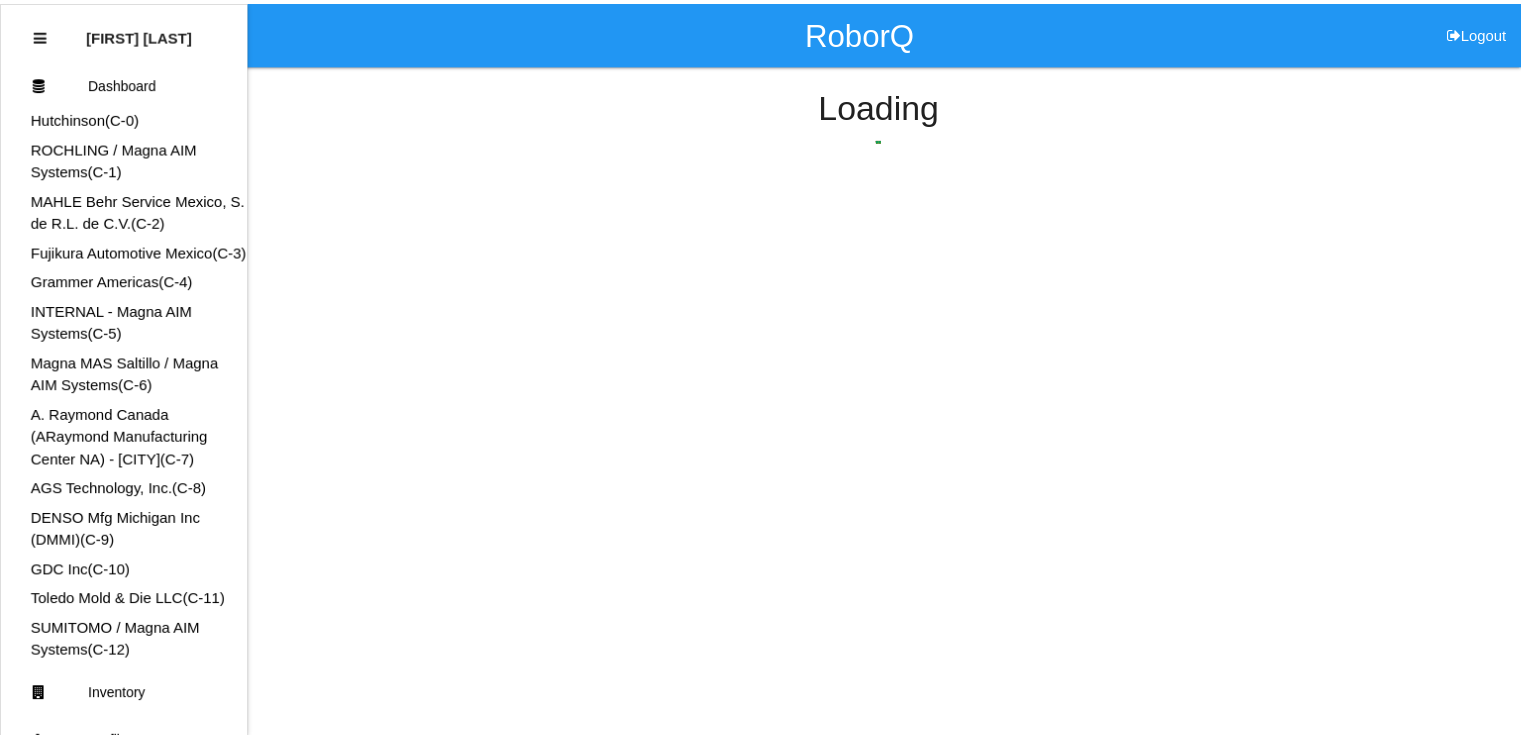scroll, scrollTop: 0, scrollLeft: 0, axis: both 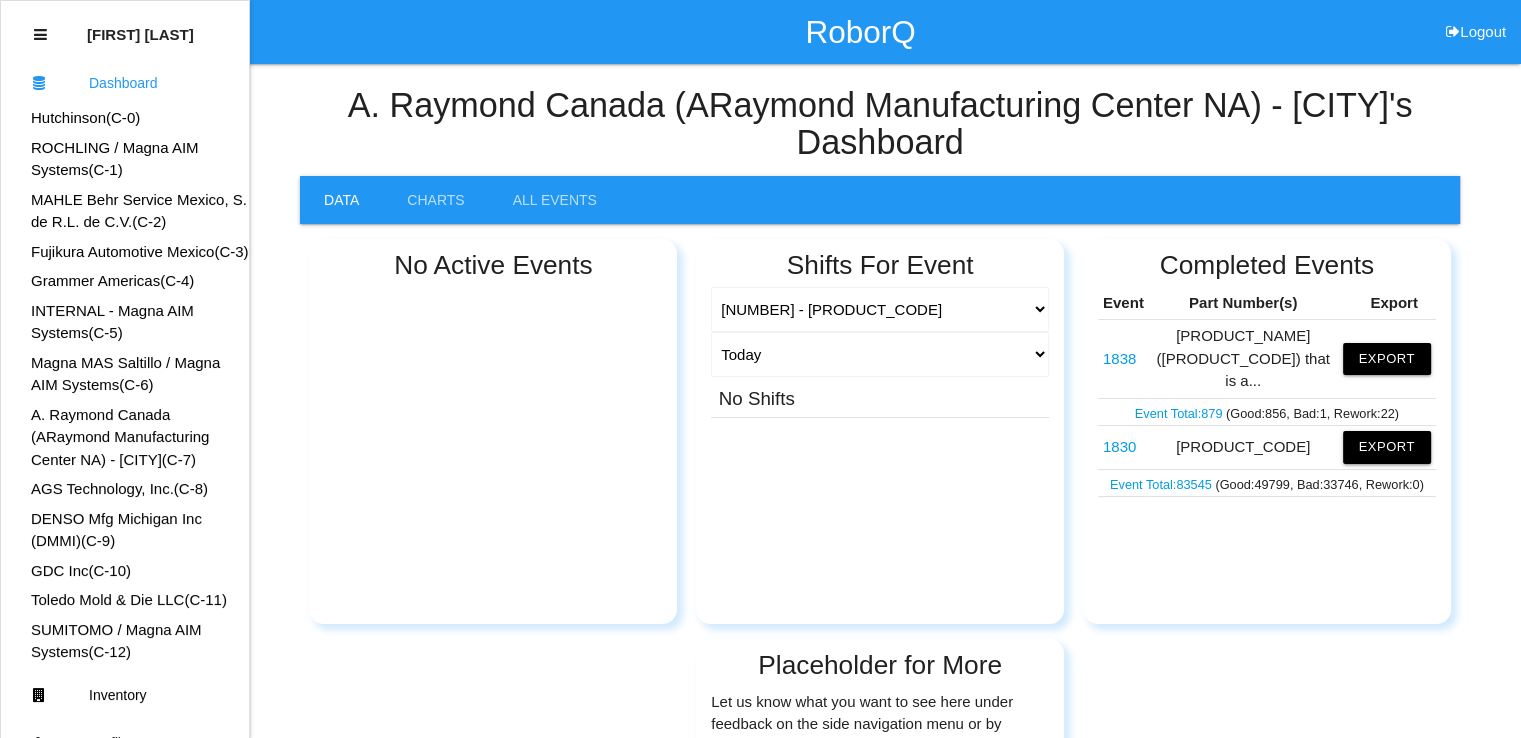 click on "A. Raymond Canada (ARaymond Manufacturing Center NA) - Hamilton  (C- [NUMBER] )" at bounding box center (120, 437) 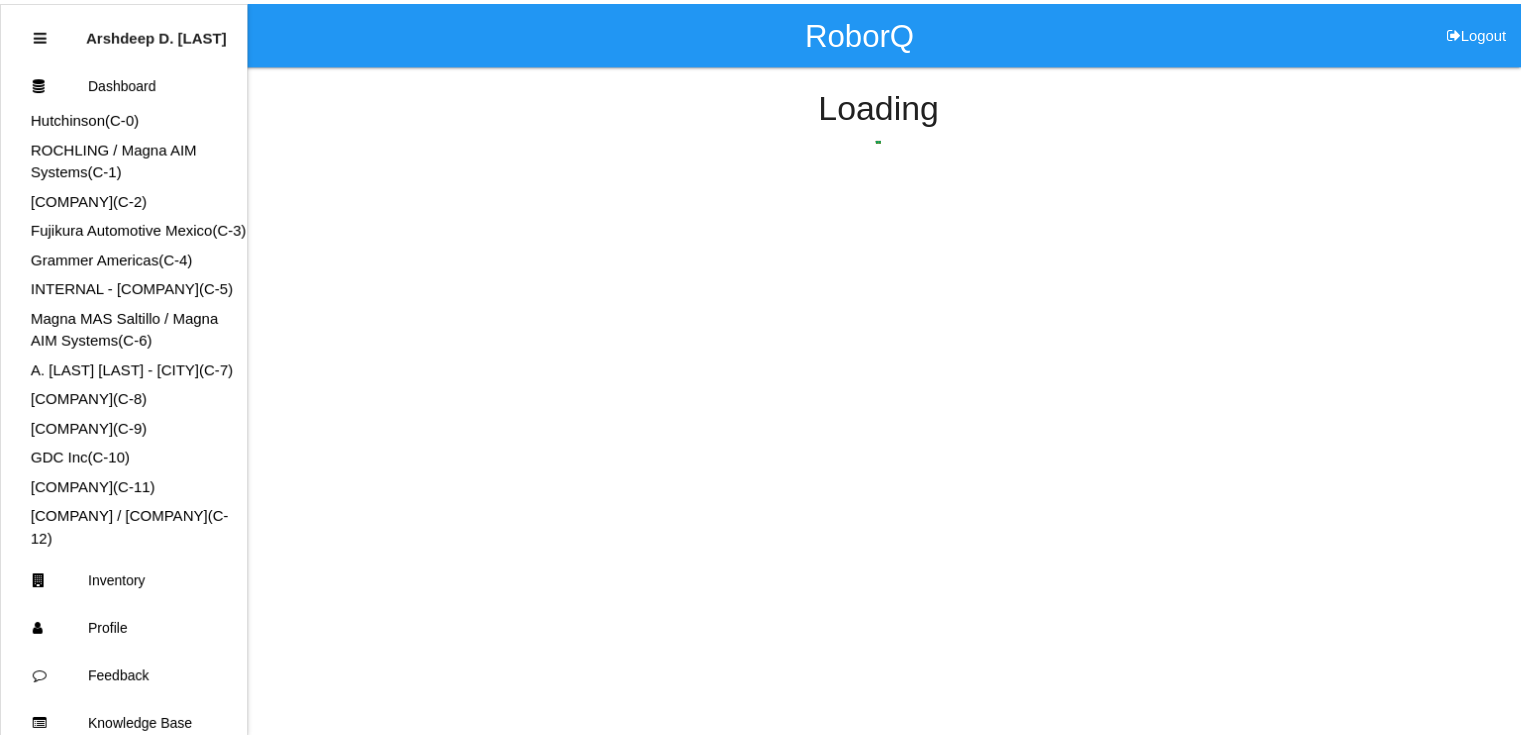 scroll, scrollTop: 0, scrollLeft: 0, axis: both 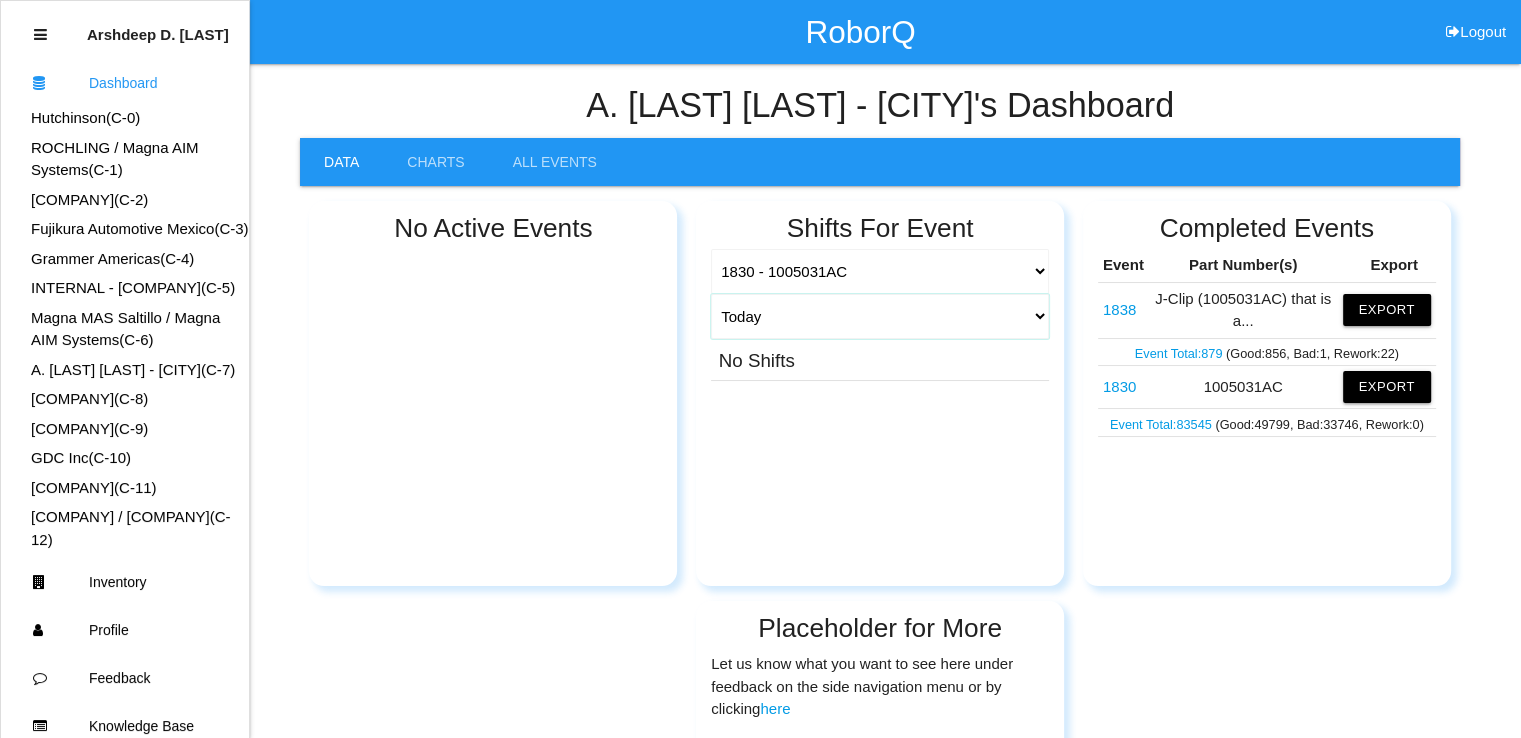 click on "Today Yesterday Range Last 7 days (06/25-07/02) Last 30 days (06/02-07/02) Last 60 days (05/03-07/02) Last 90 days (04/03-07/02)  Any Day" at bounding box center (880, 316) 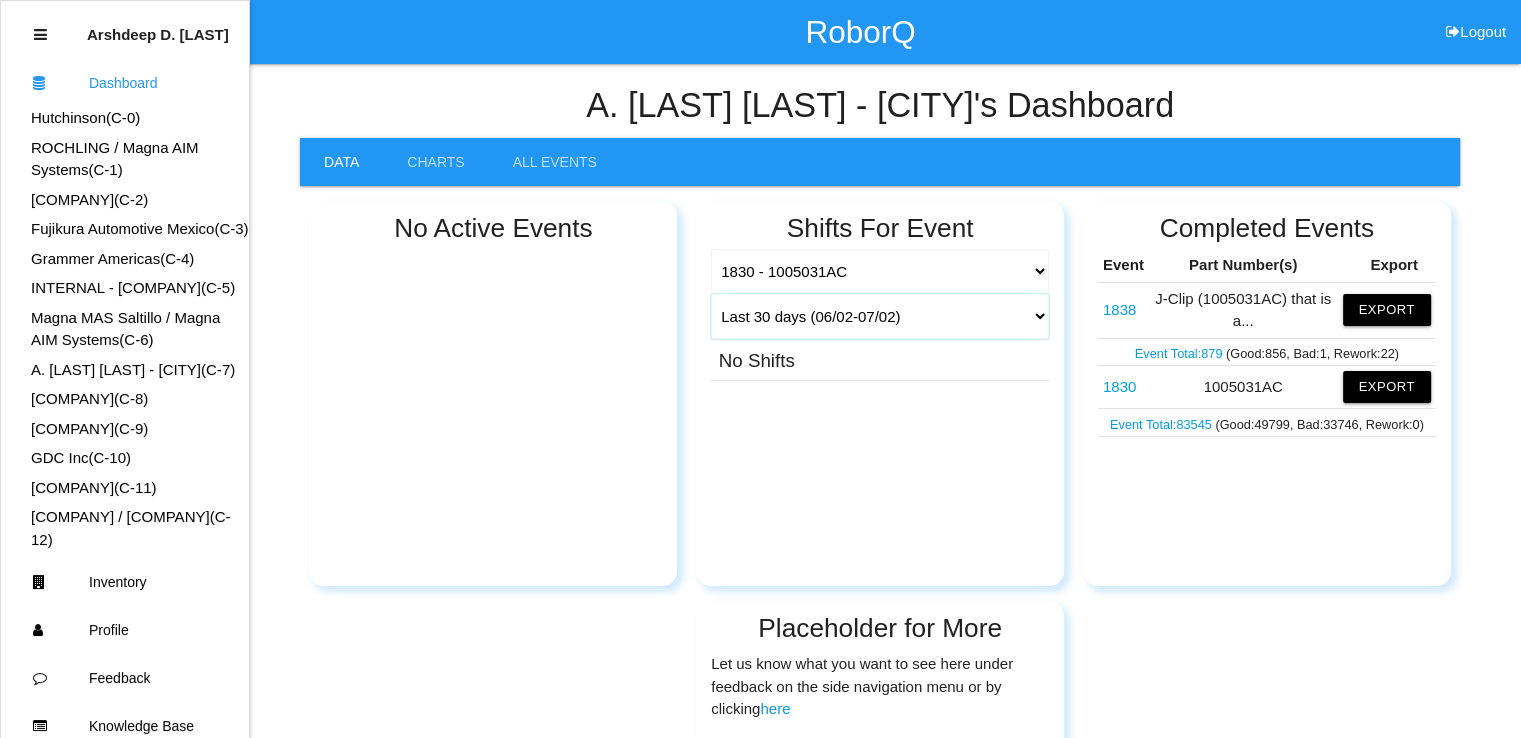 click on "Today Yesterday Range Last 7 days (06/25-07/02) Last 30 days (06/02-07/02) Last 60 days (05/03-07/02) Last 90 days (04/03-07/02)  Any Day" at bounding box center (880, 316) 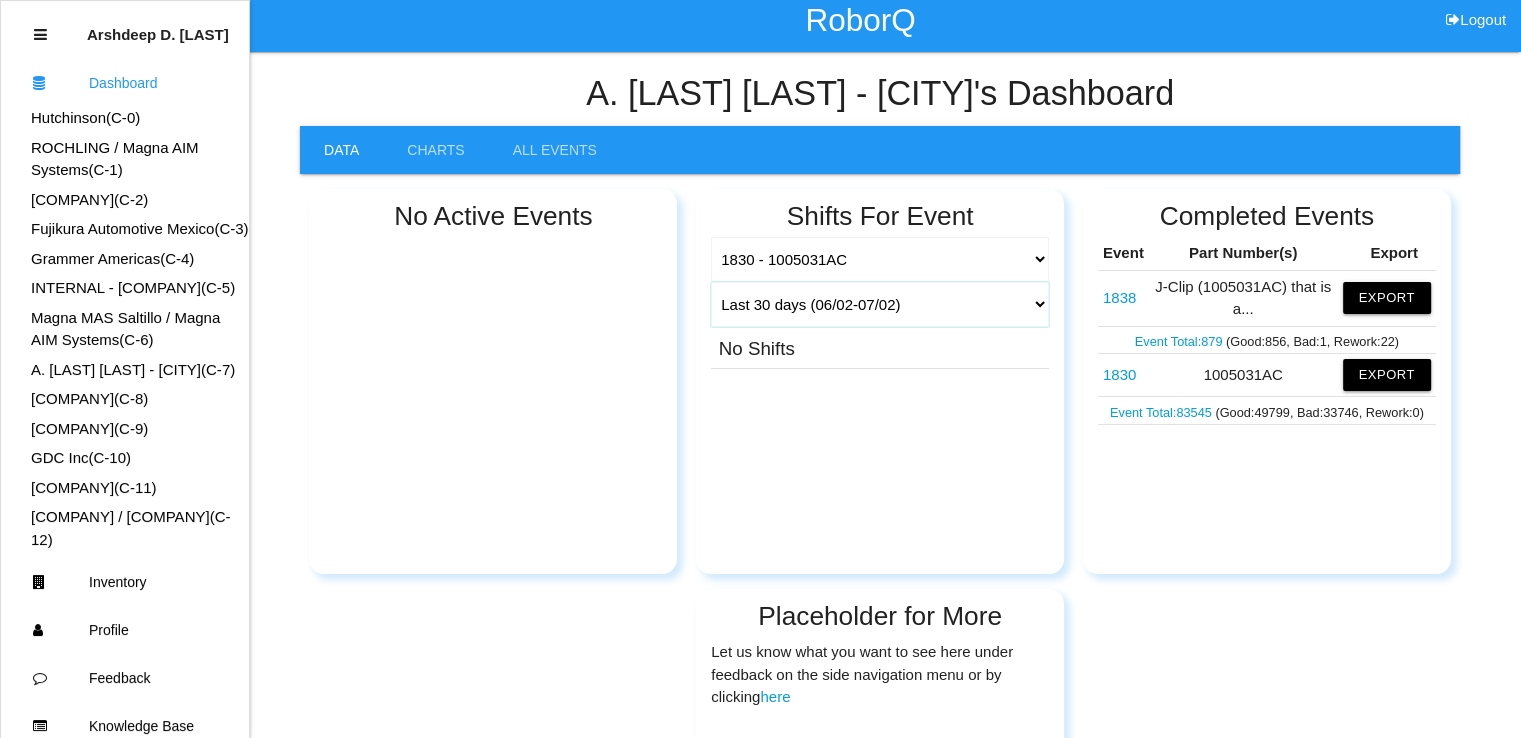 scroll, scrollTop: 0, scrollLeft: 0, axis: both 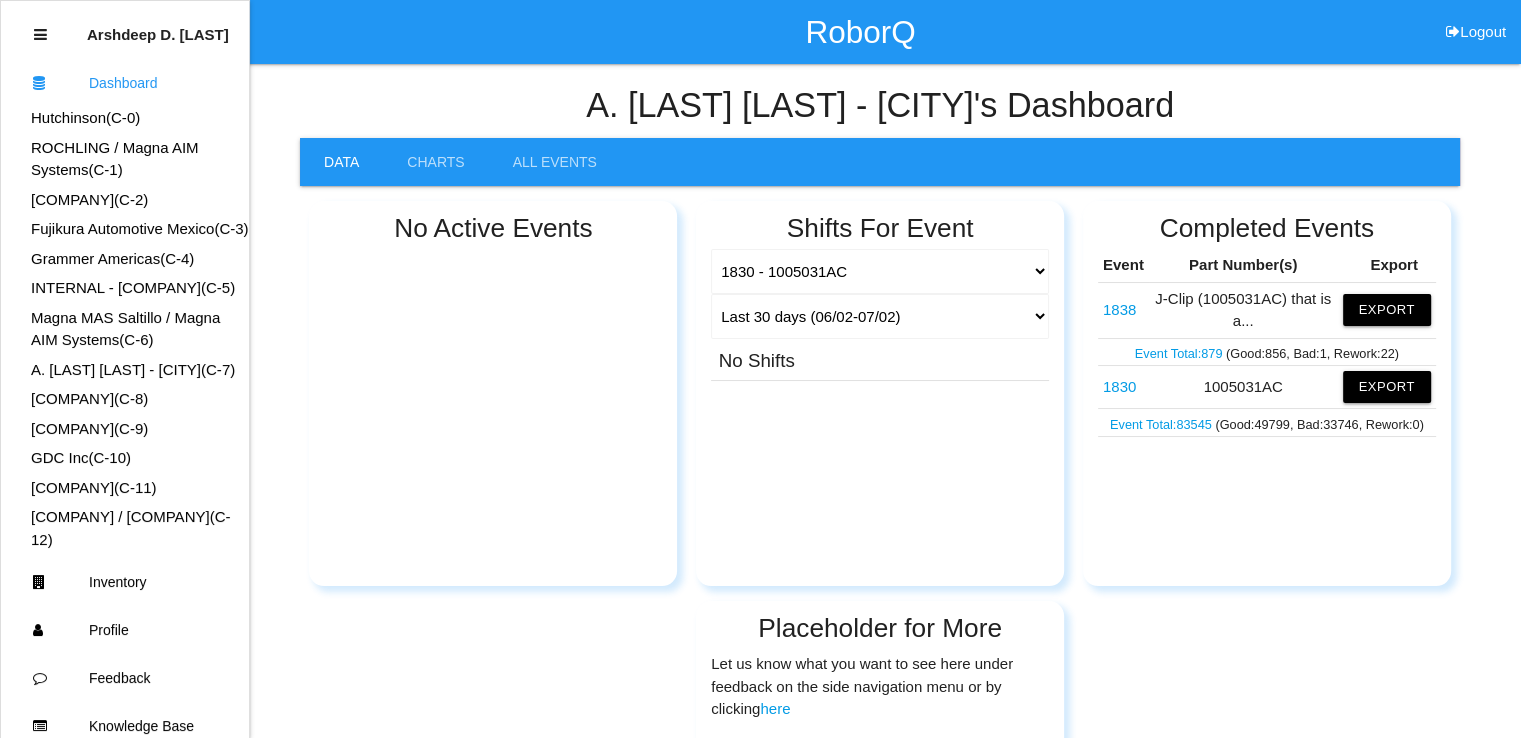 click on "No Shifts" at bounding box center [880, 359] 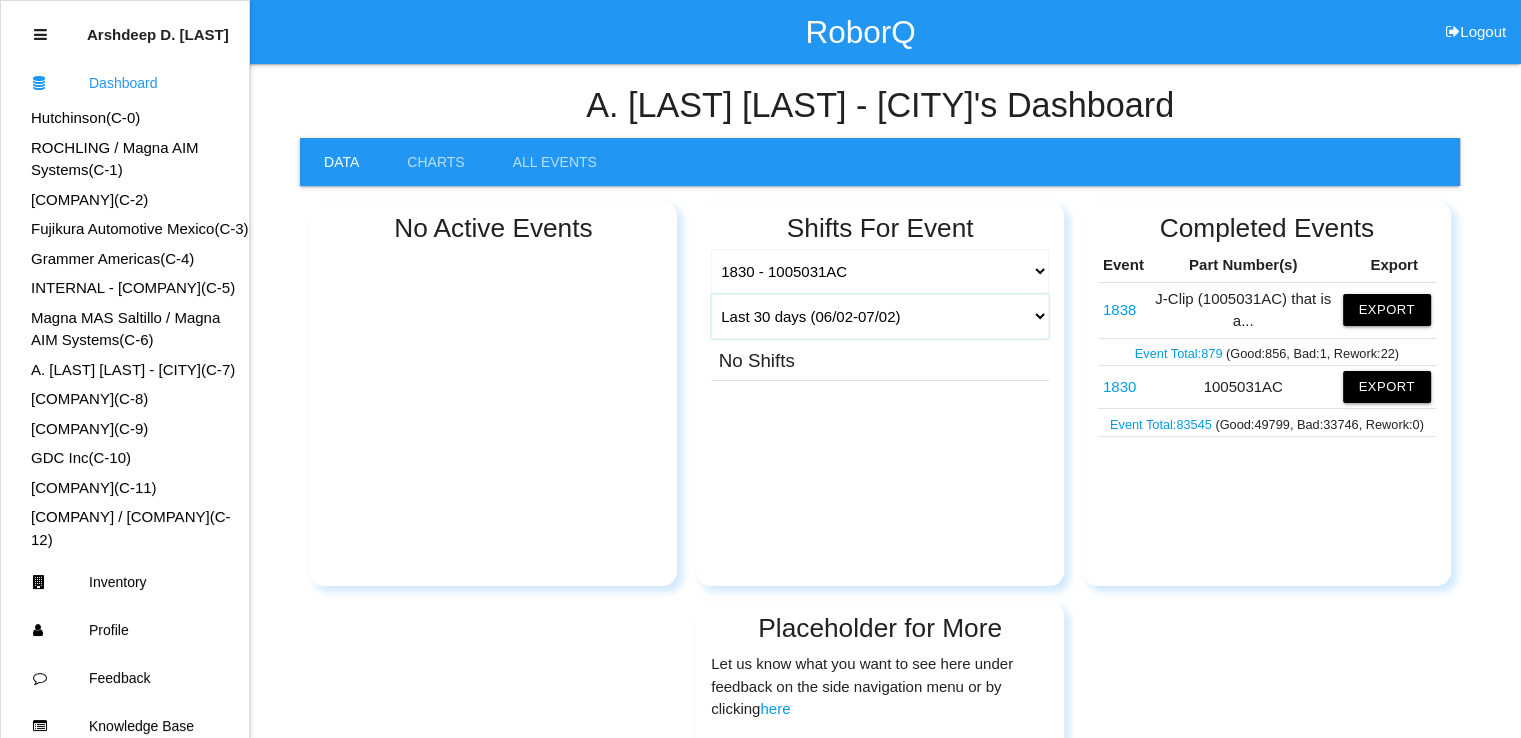 click on "Today Yesterday Range Last 7 days (06/25-07/02) Last 30 days (06/02-07/02) Last 60 days (05/03-07/02) Last 90 days (04/03-07/02)  Any Day" at bounding box center (880, 316) 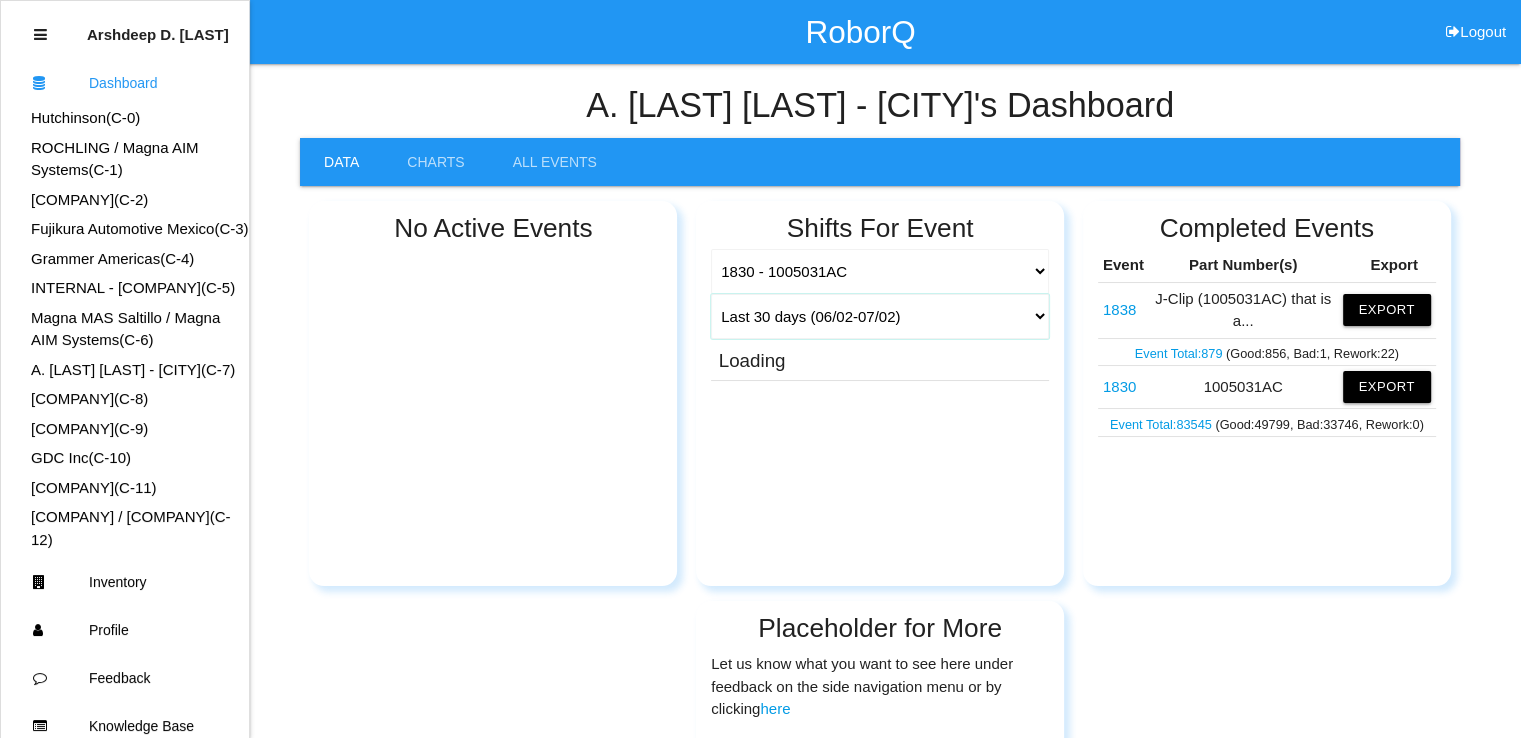 select on "90" 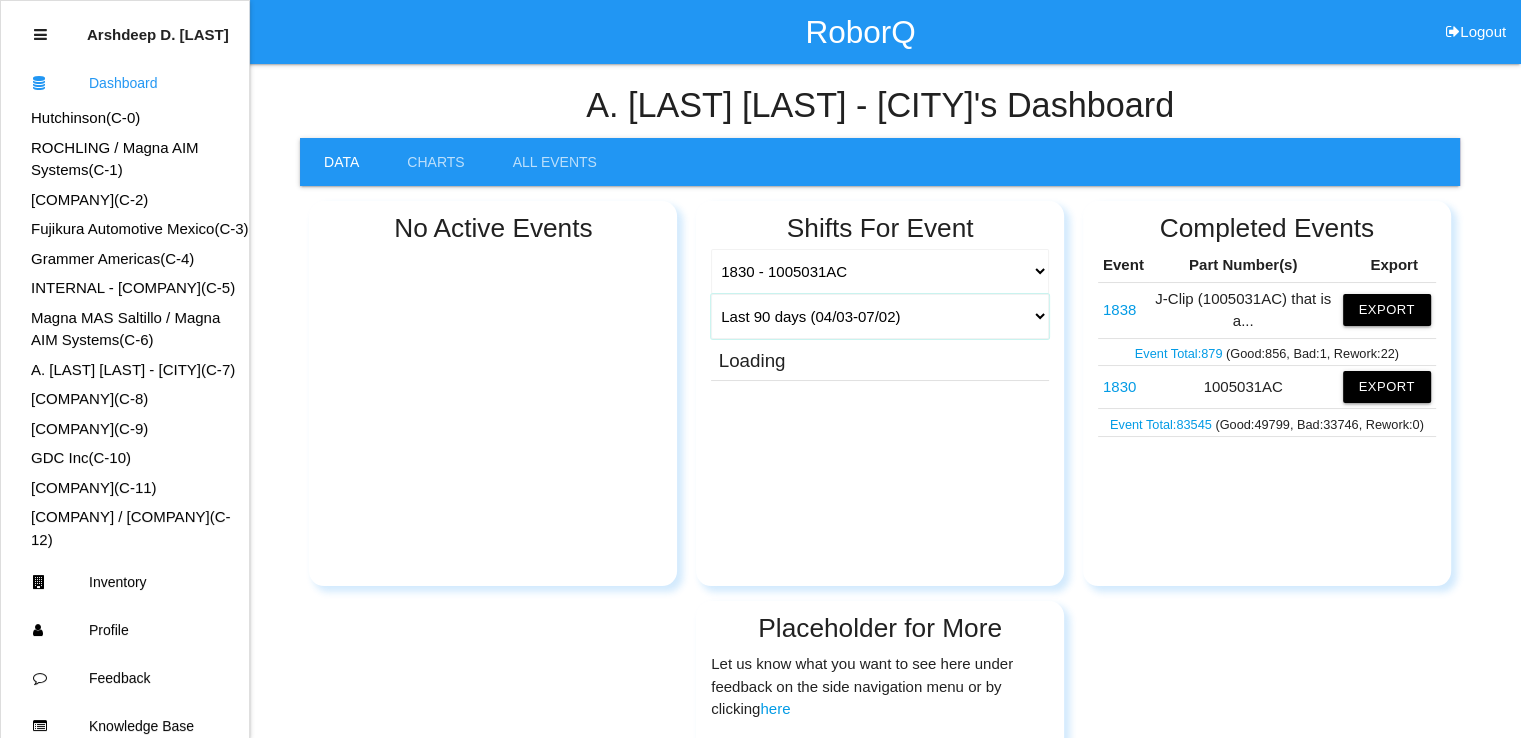 click on "Today Yesterday Range Last 7 days (06/25-07/02) Last 30 days (06/02-07/02) Last 60 days (05/03-07/02) Last 90 days (04/03-07/02)  Any Day" at bounding box center [880, 316] 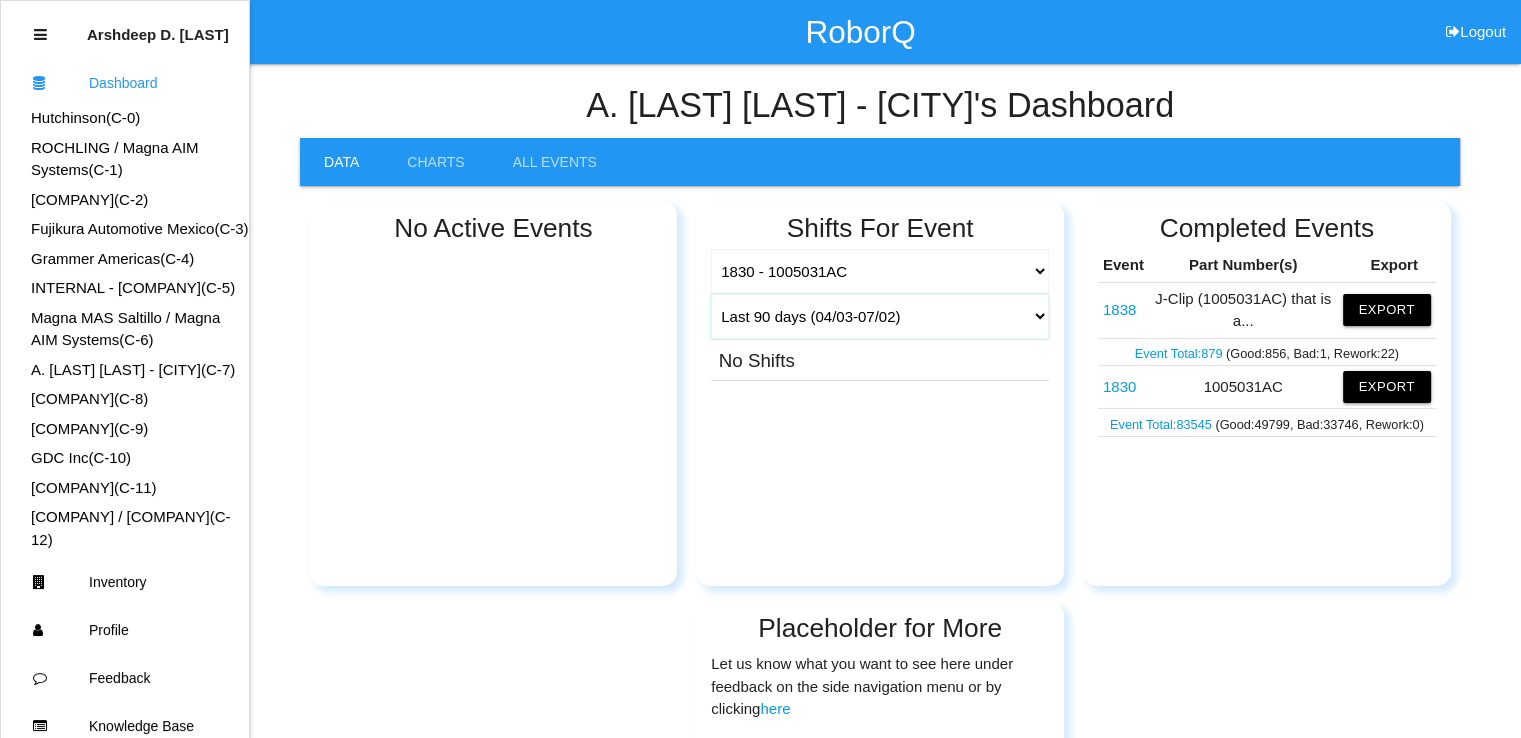 click on "Today Yesterday Range Last 7 days (06/25-07/02) Last 30 days (06/02-07/02) Last 60 days (05/03-07/02) Last 90 days (04/03-07/02)  Any Day" at bounding box center (880, 316) 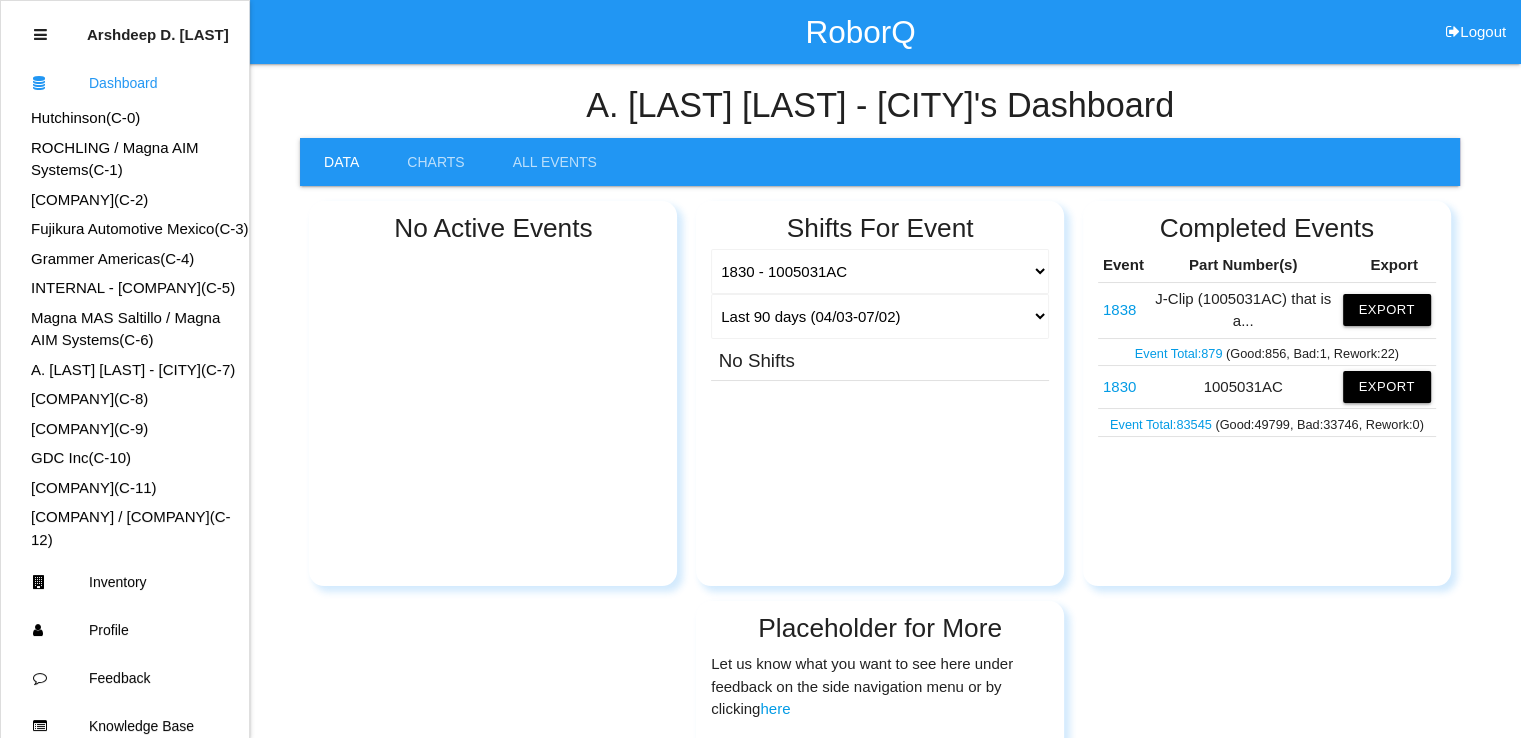 click on "Completed Events Event Part Number(s) Export 1838 J-Clip (1005031AC) that is a... Export Event Total:  879    (Good:  856 , Bad:  1 , Rework:  22 ) 1830 1005031AC Export Event Total:  83545    (Good:  49799 , Bad:  33746 , Rework:  0 )" at bounding box center (1267, 393) 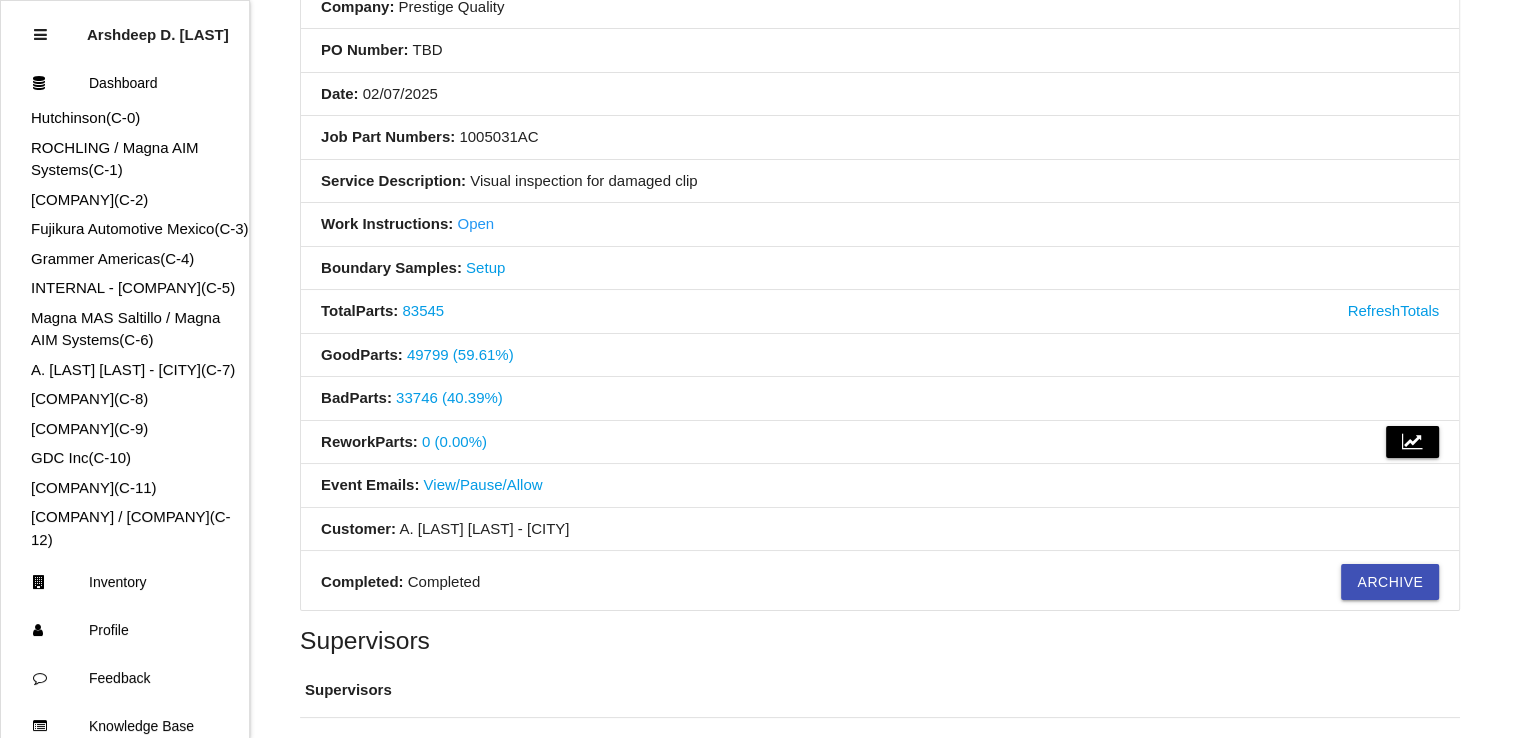scroll, scrollTop: 280, scrollLeft: 0, axis: vertical 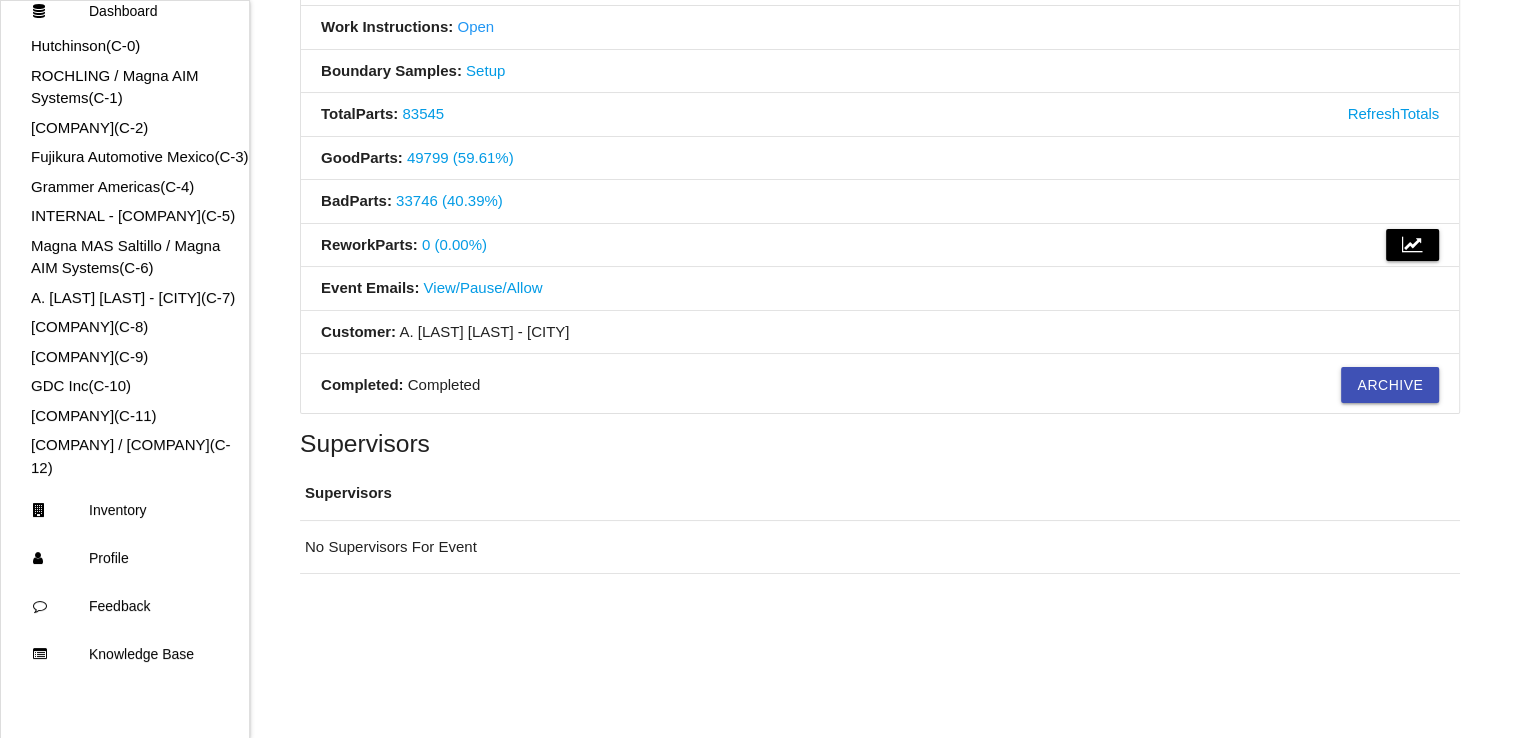 click on "A. Raymond Canada (ARaymond Manufacturing Center NA) - Hamilton  (C- 7 )" at bounding box center [133, 297] 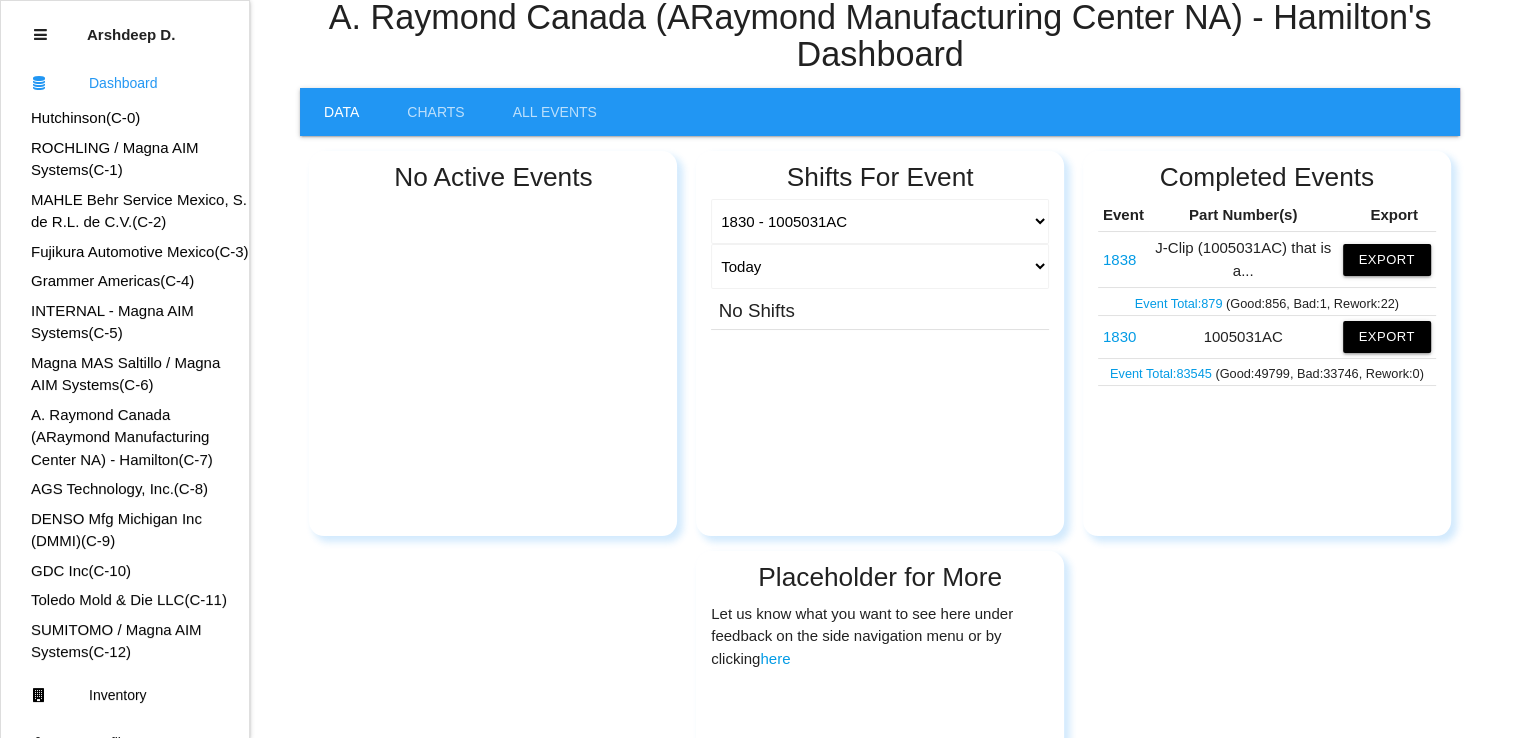 scroll, scrollTop: 86, scrollLeft: 0, axis: vertical 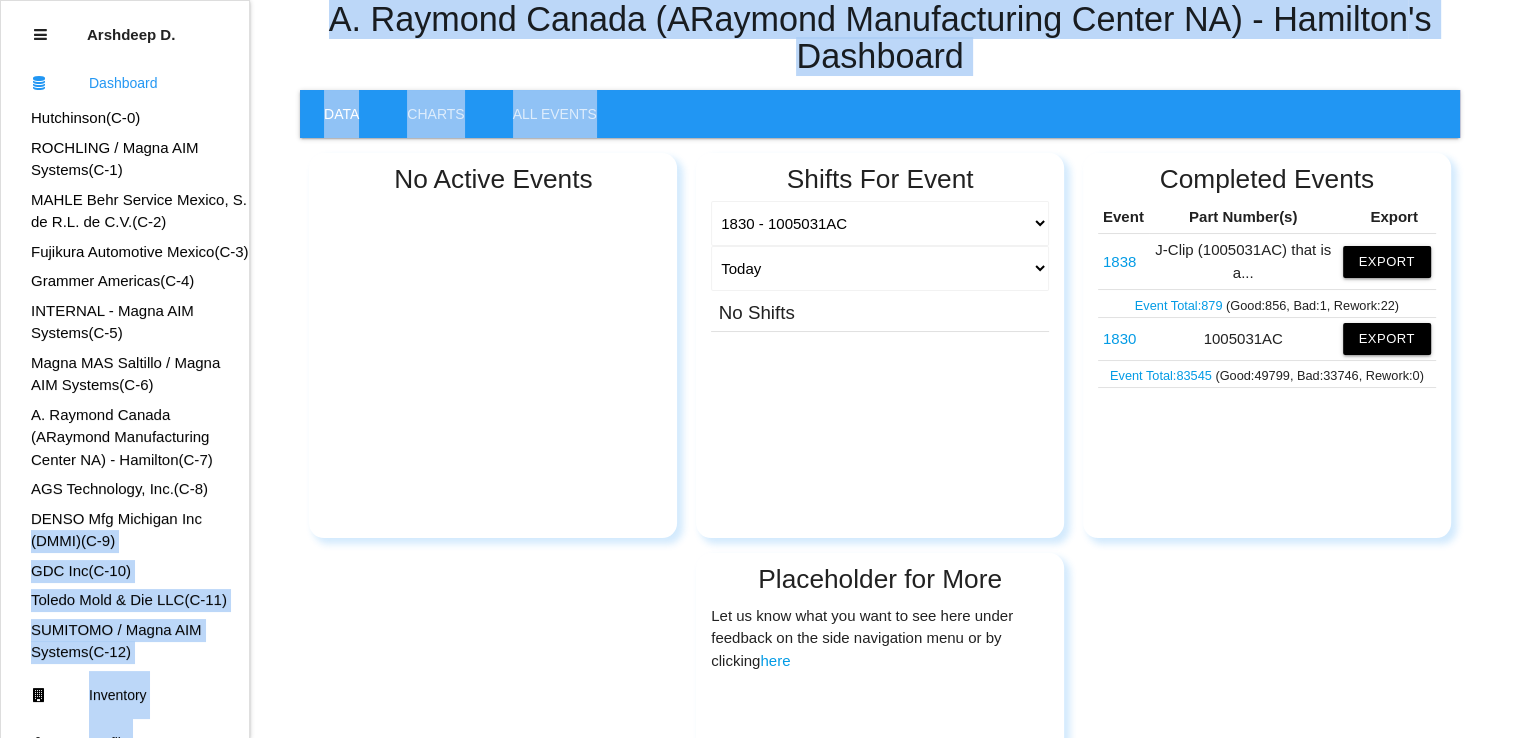 drag, startPoint x: 250, startPoint y: 409, endPoint x: 240, endPoint y: 531, distance: 122.40915 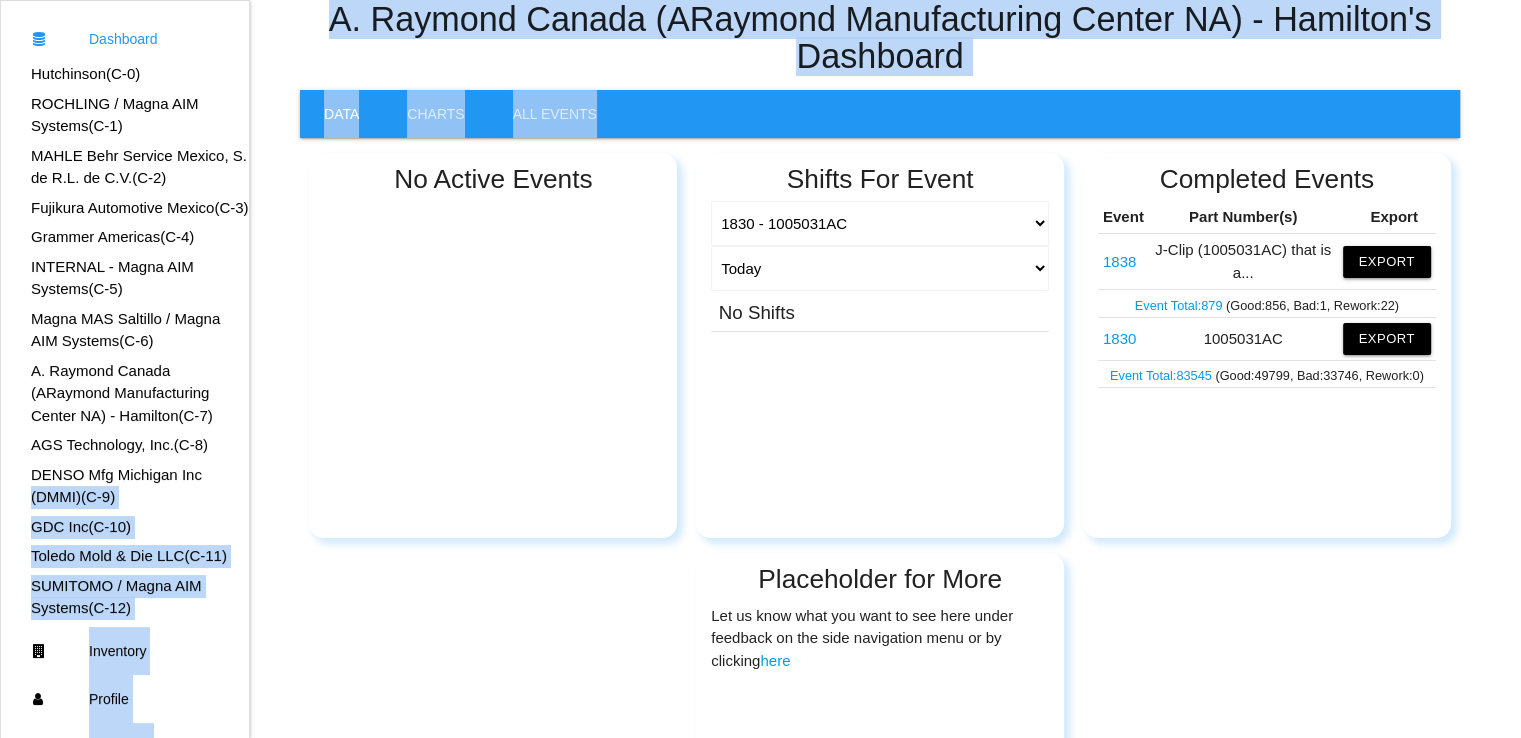 scroll, scrollTop: 49, scrollLeft: 0, axis: vertical 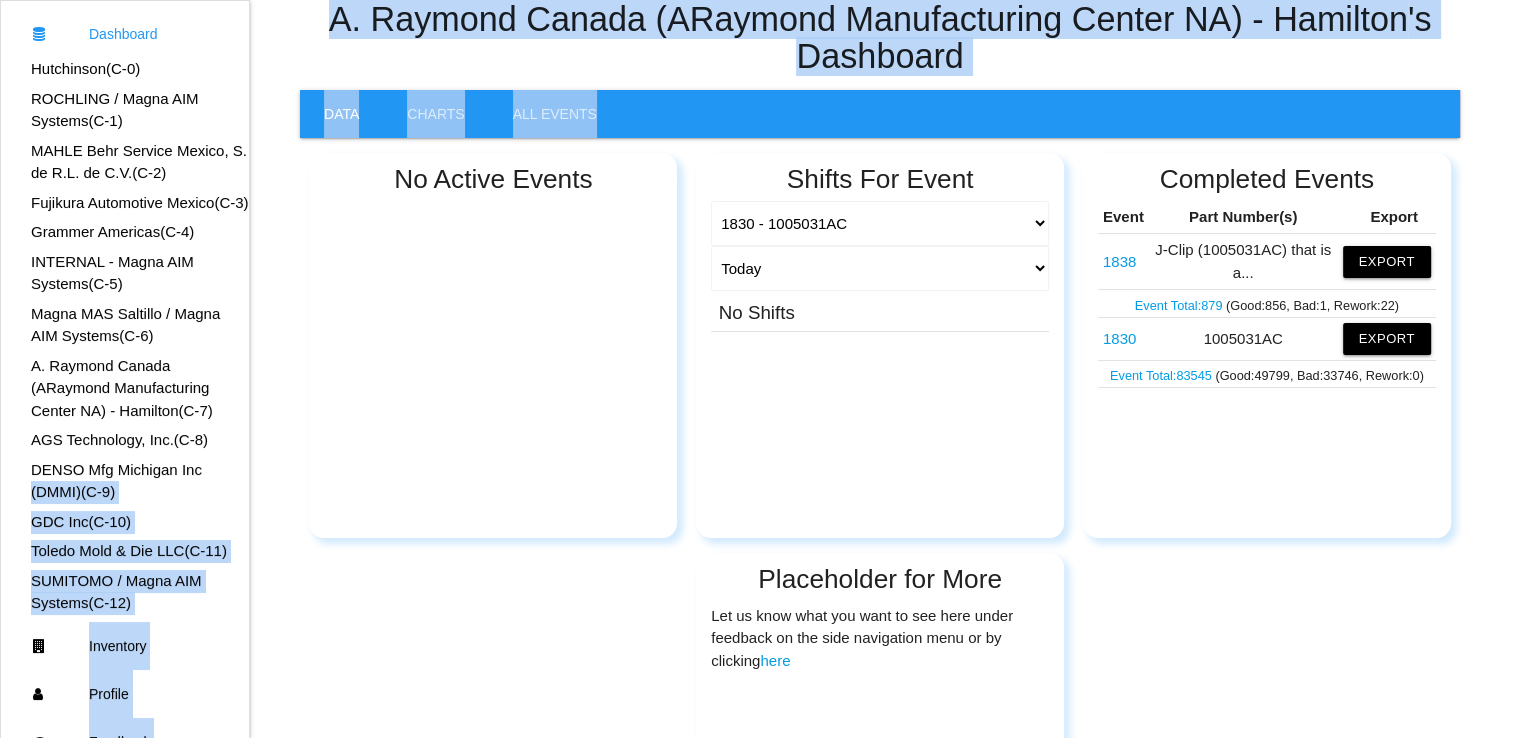 click on "No Active Events Shifts For Event 1830 - 1005031AC 1838 - J-Clip (1005031AC) that is a... Today Yesterday Range Last 7 days (06/25-07/02) Last 30 days (06/02-07/02) Last 60 days (05/03-07/02) Last 90 days (04/03-07/02) Any Day No Shifts Completed Events Event Part Number(s) Export 1838 J-Clip (1005031AC) that is a... Export Event Total: 879 (Good: 856 , Bad: 1 , Rework: 22 ) 1830 1005031AC Export Event Total: 83545 (Good: 49799 , Bad: 33746 , Rework: 0 ) Placeholder for More Let us know what you want to see here under feedback on the side navigation menu or by clicking here" at bounding box center [880, 538] 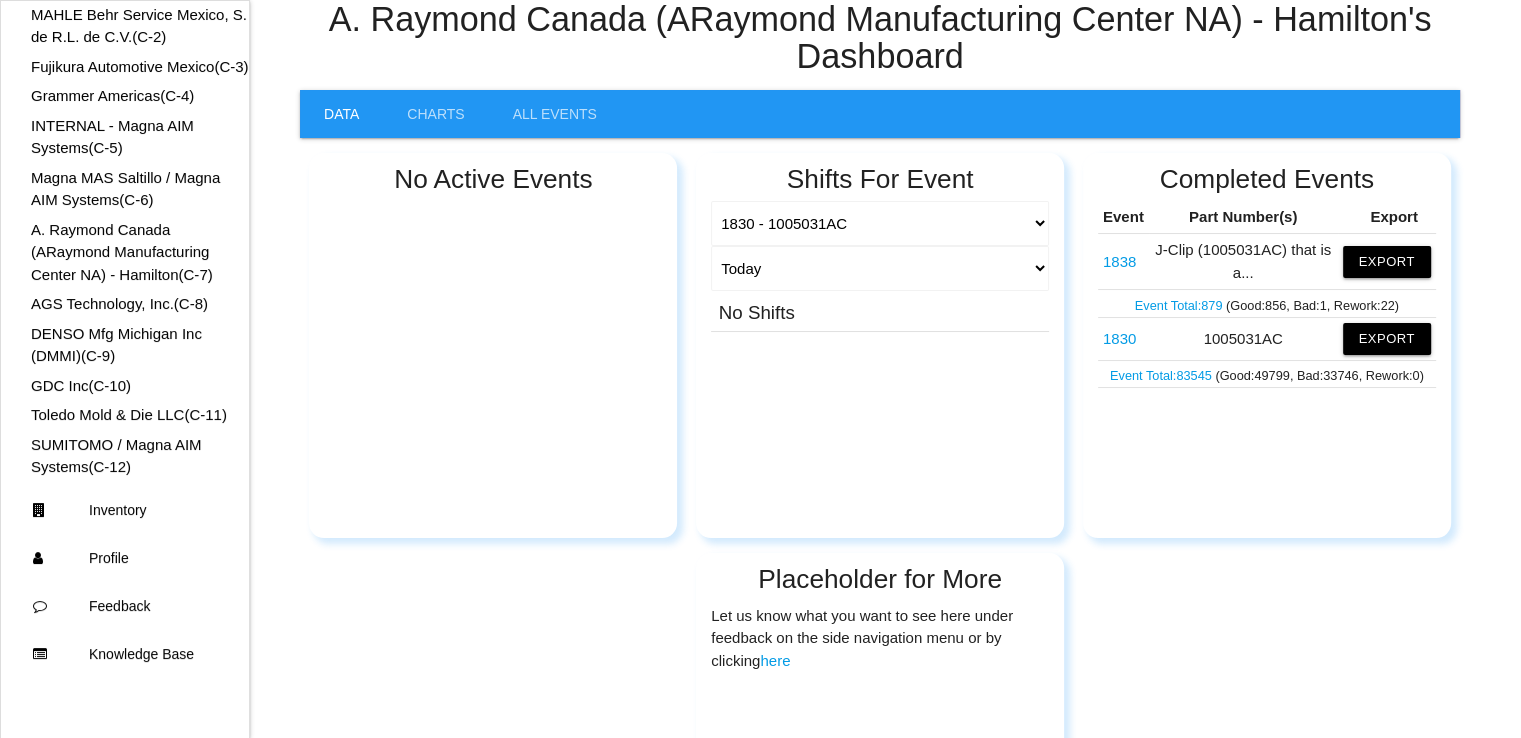 scroll, scrollTop: 0, scrollLeft: 0, axis: both 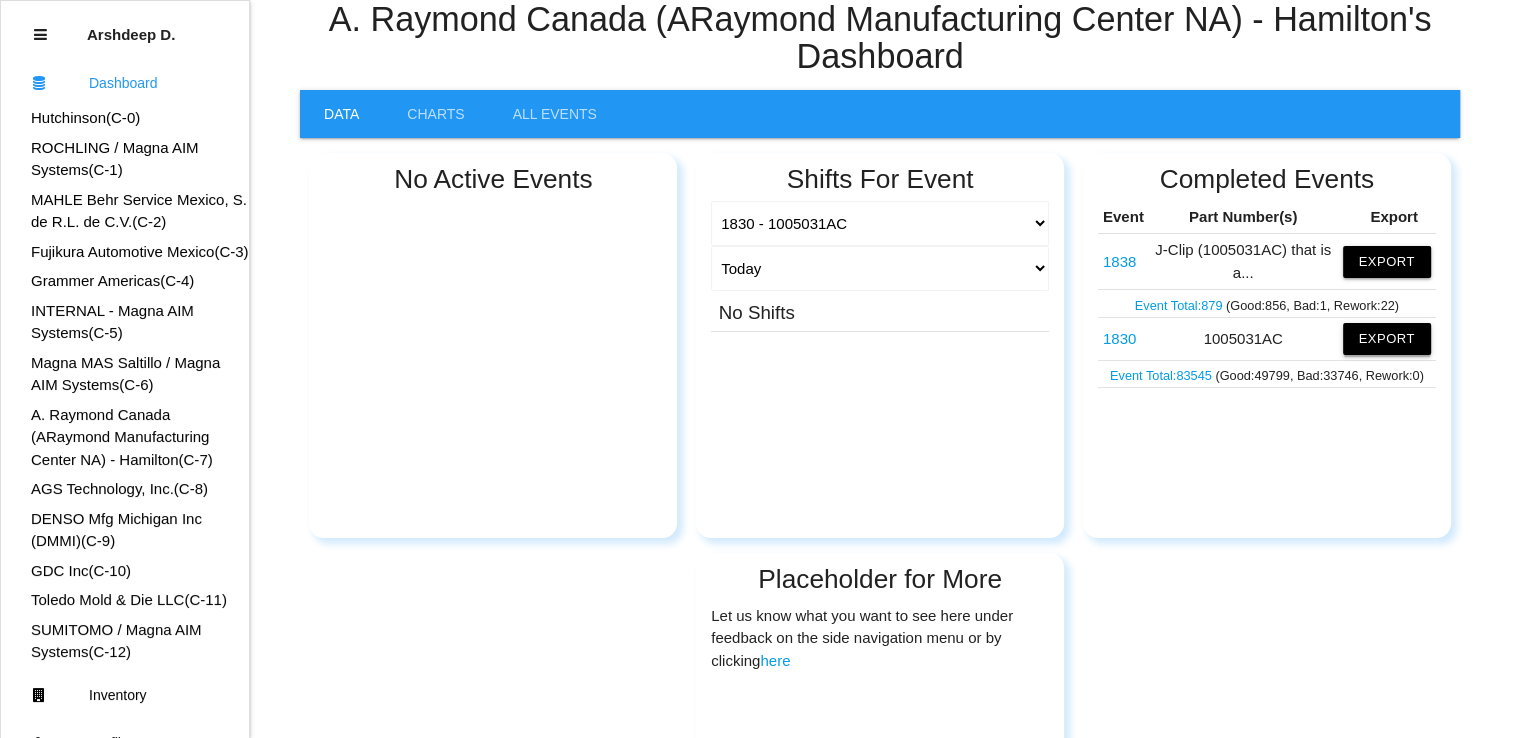 click on "Export" at bounding box center [1387, 262] 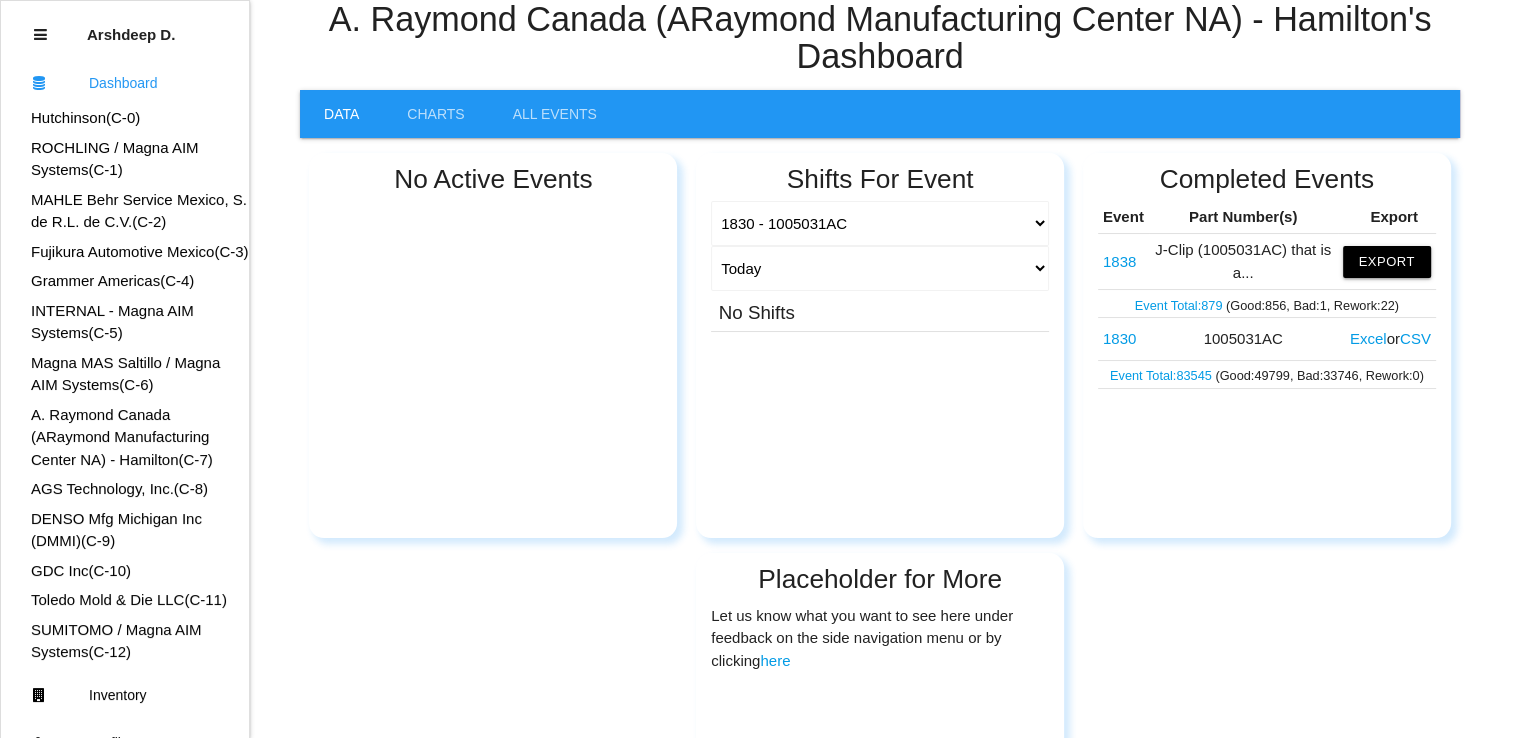 click on "Excel" at bounding box center [1368, 338] 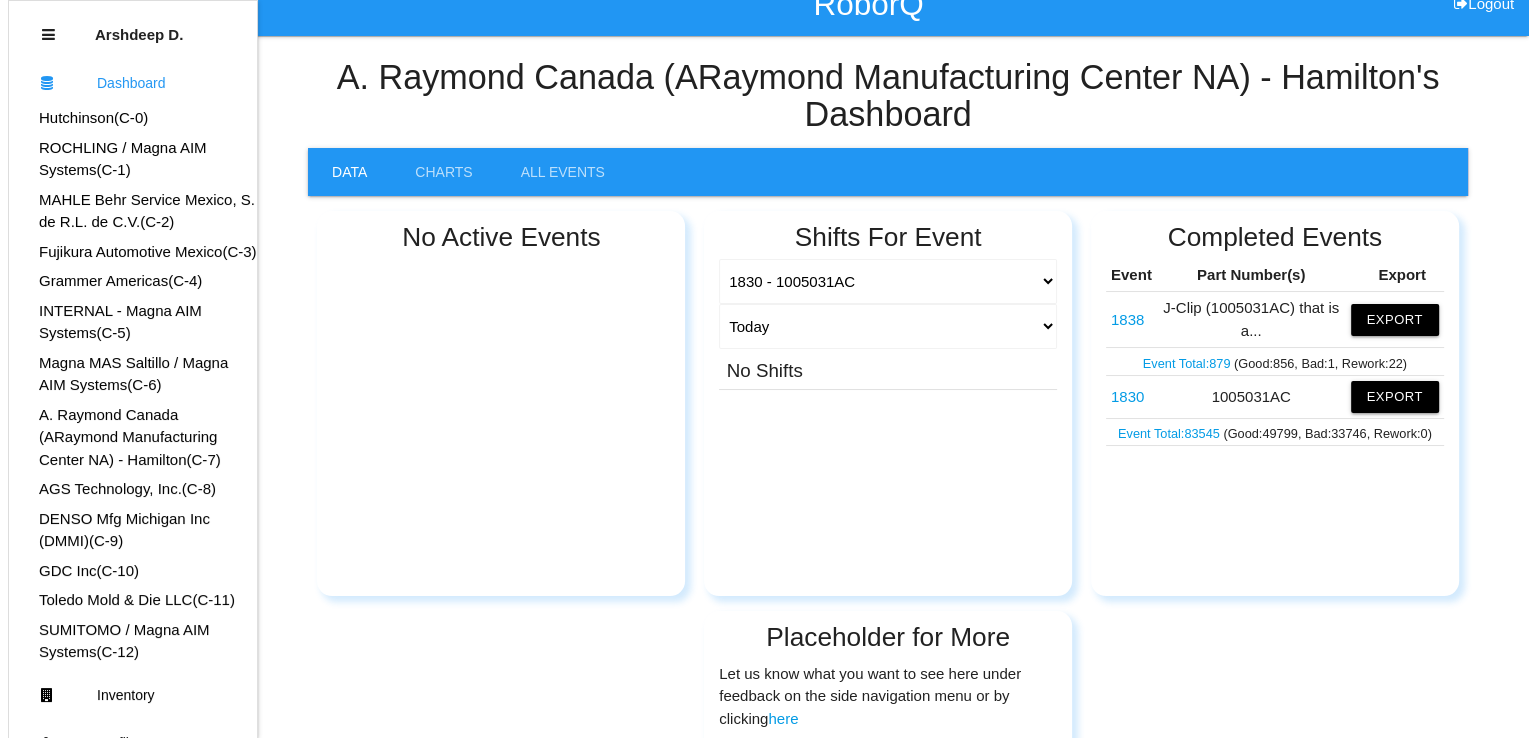 scroll, scrollTop: 0, scrollLeft: 0, axis: both 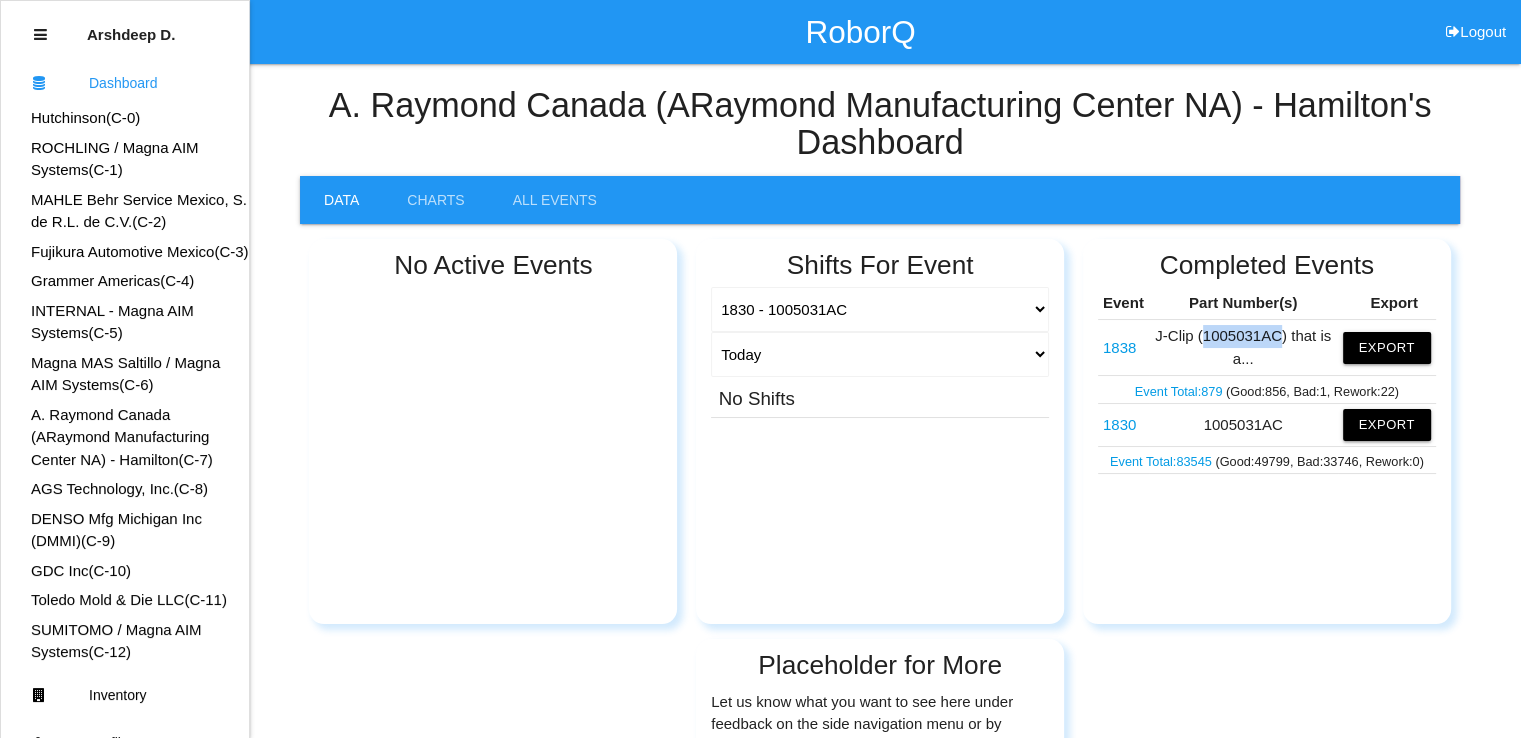 drag, startPoint x: 1210, startPoint y: 337, endPoint x: 1279, endPoint y: 334, distance: 69.065186 